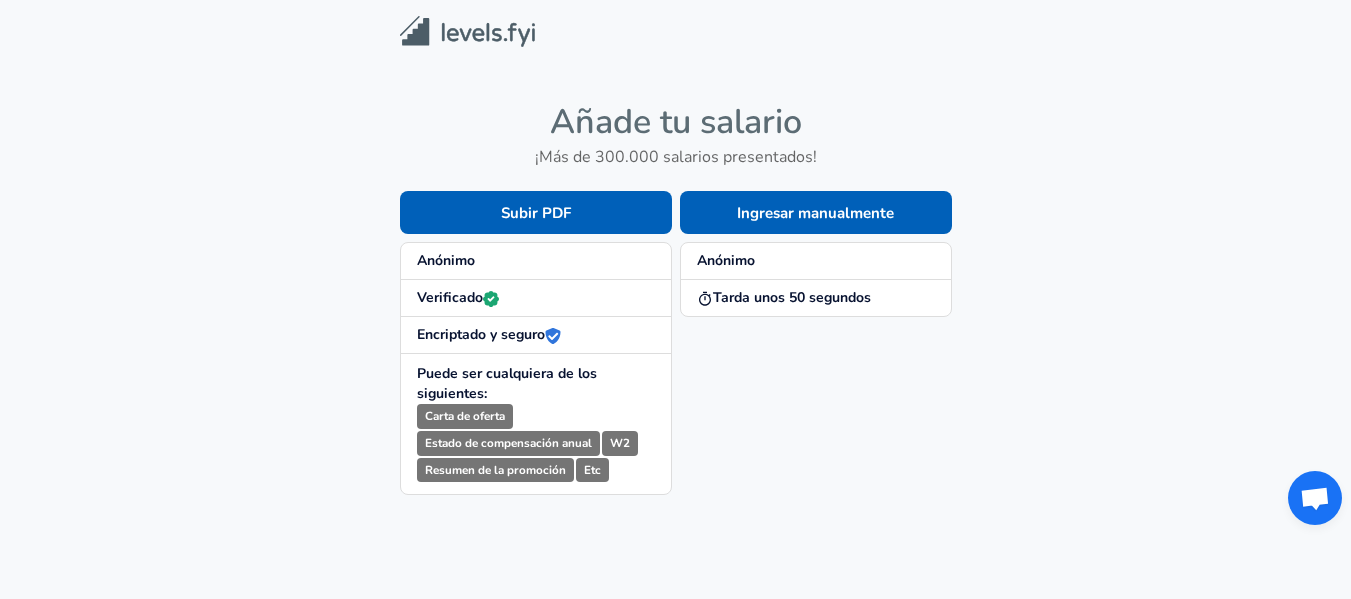 scroll, scrollTop: 0, scrollLeft: 0, axis: both 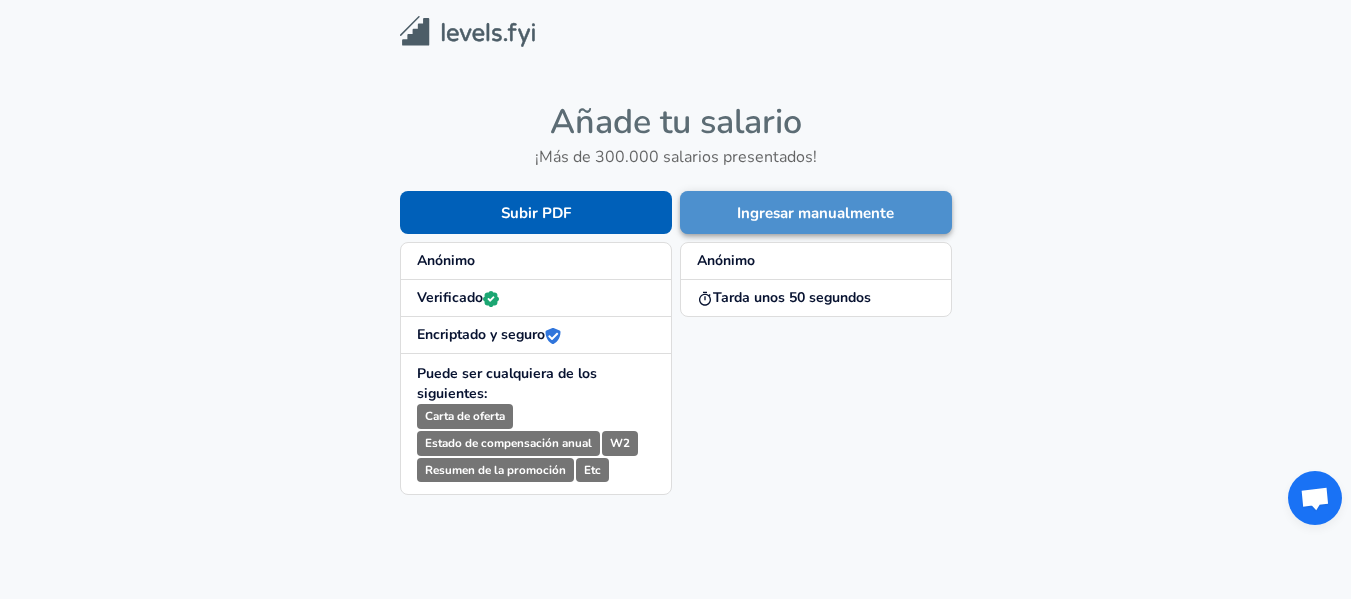 click on "Ingresar manualmente" at bounding box center [815, 213] 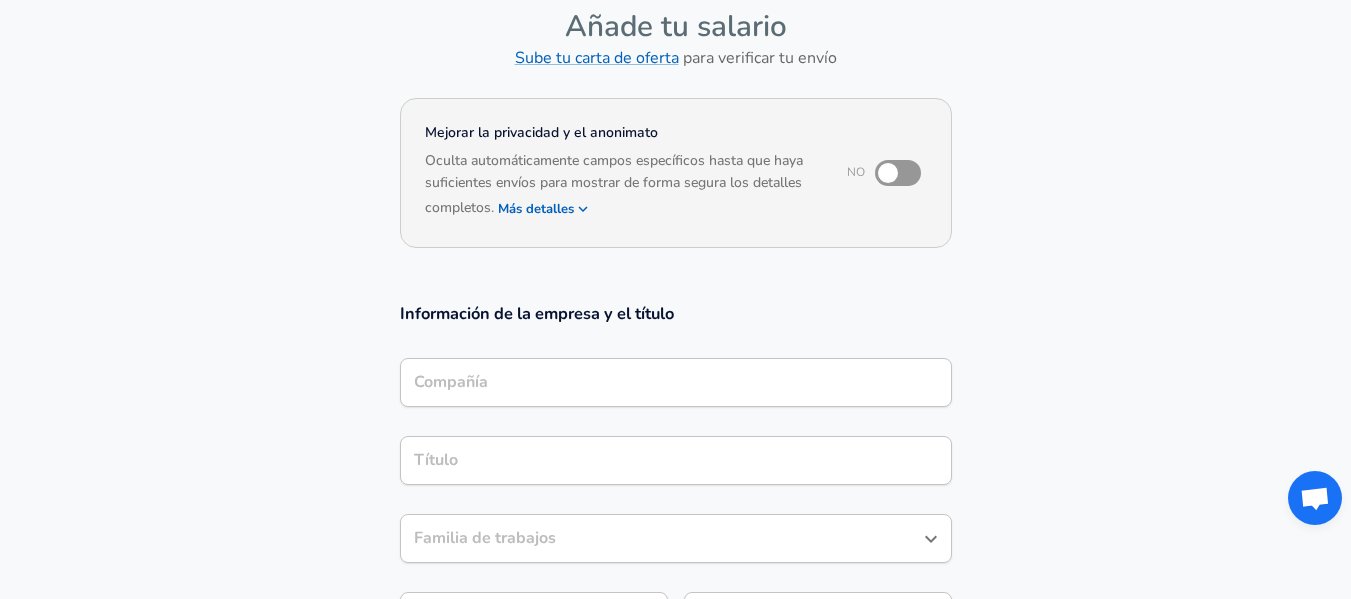 click on "Compañía" at bounding box center [676, 382] 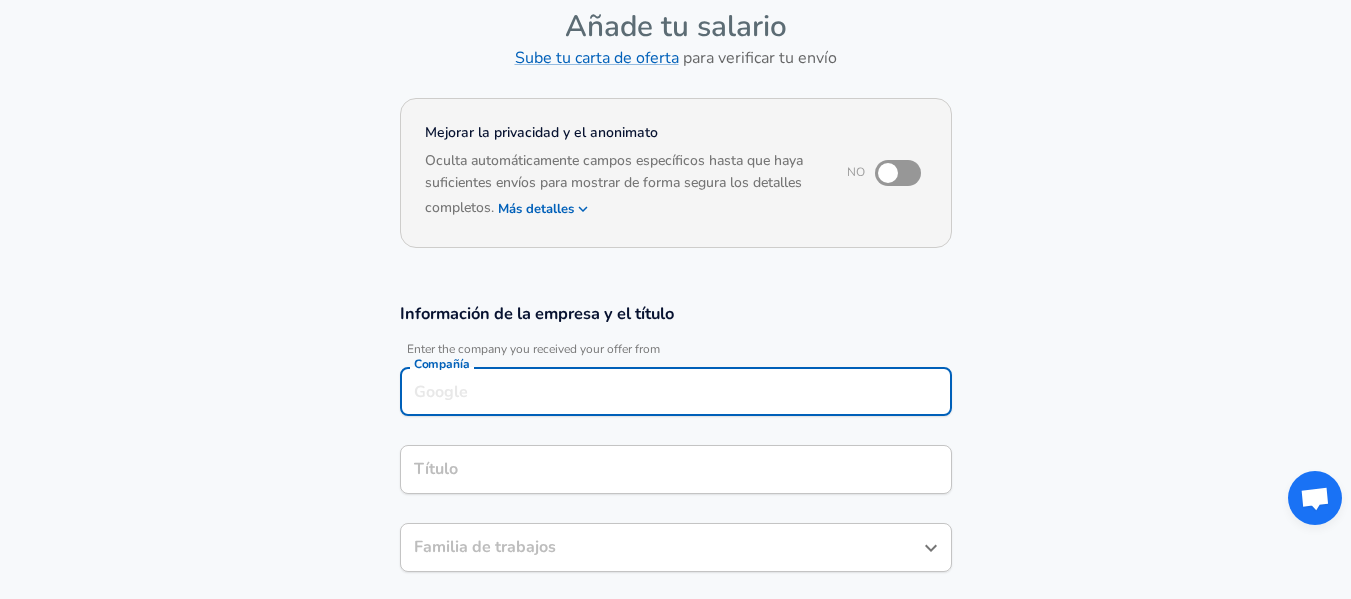 scroll, scrollTop: 120, scrollLeft: 0, axis: vertical 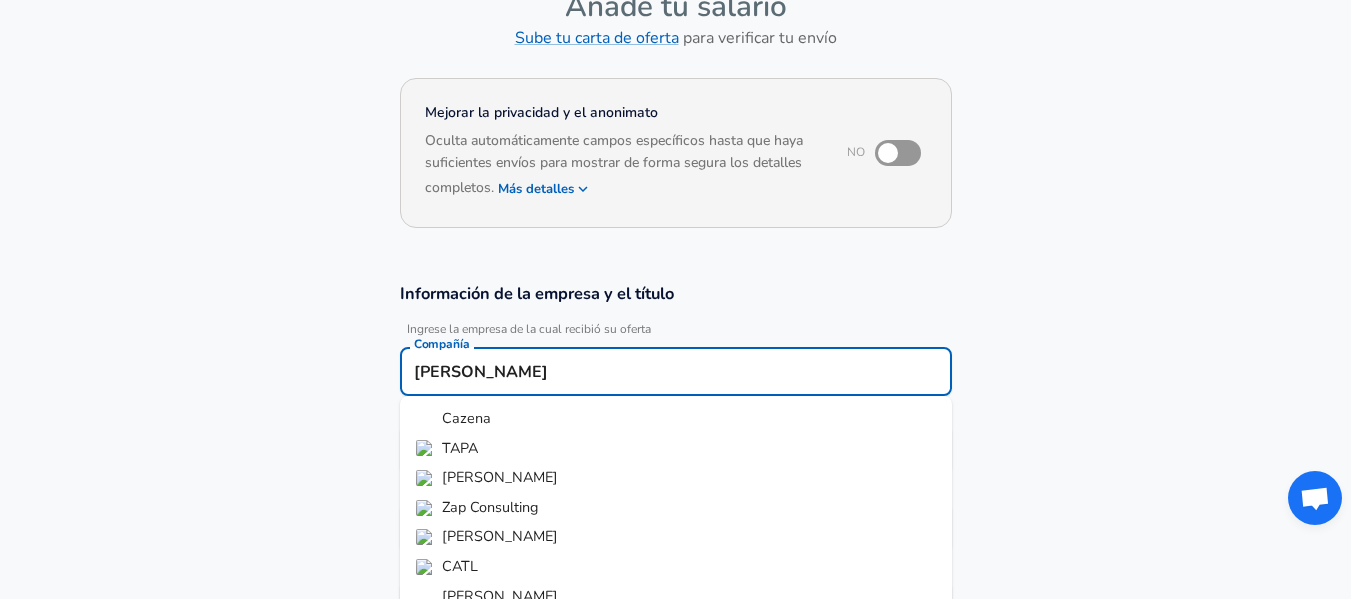 type on "[PERSON_NAME]" 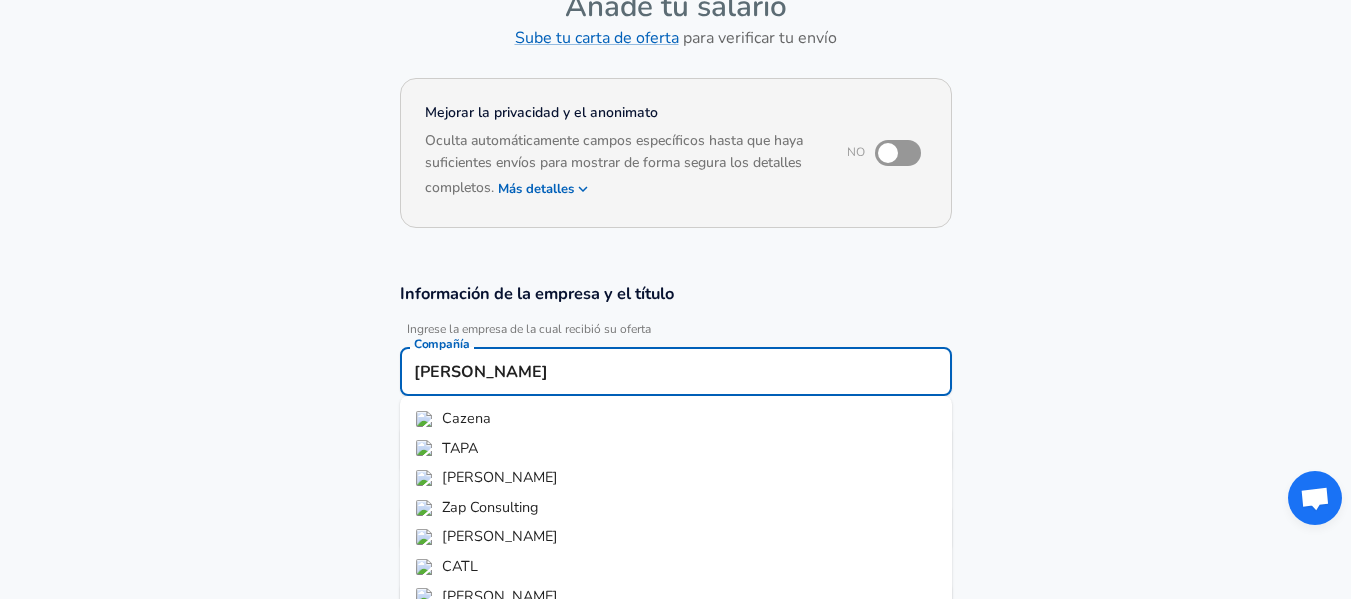 click on "Información de la empresa y el título   Ingrese la empresa de la cual recibió su oferta Compañía [PERSON_NAME] Compañía Cazena TAPA [PERSON_NAME] Consulting [PERSON_NAME] CATL [PERSON_NAME] [DOMAIN_NAME] [PERSON_NAME] CAT Cadena     ZAP Título Título Familia de trabajos Familia de trabajos Especialización Especialización [PERSON_NAME]" at bounding box center (675, 467) 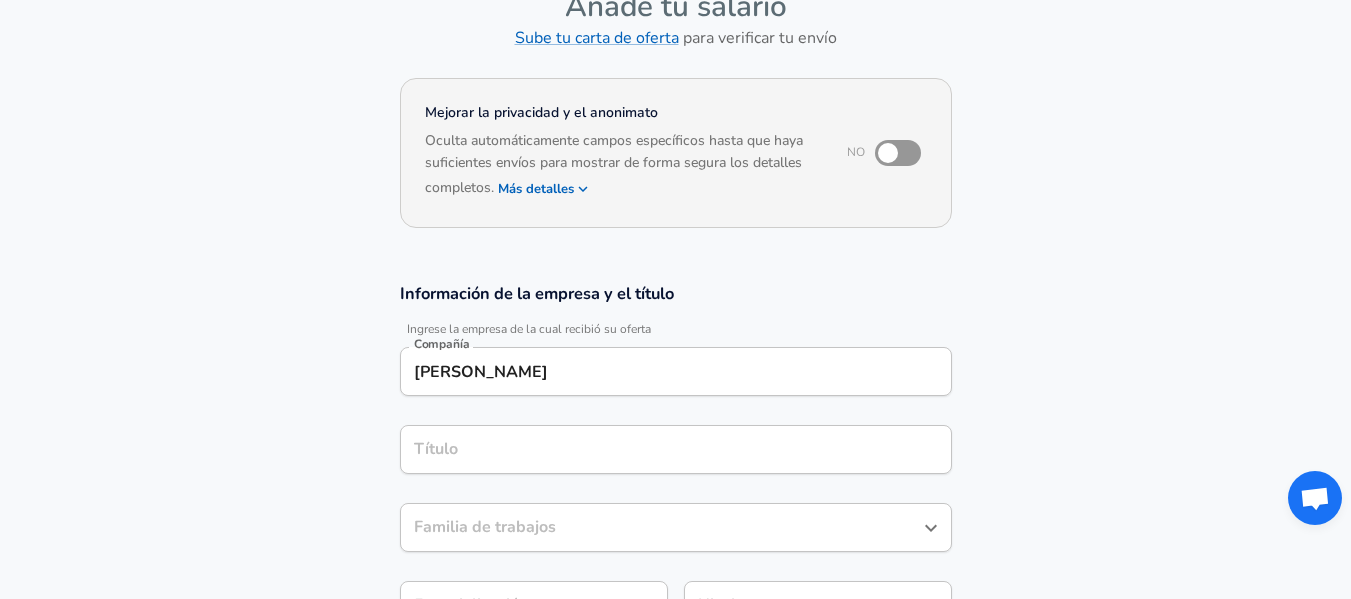 click on "Título" at bounding box center (676, 449) 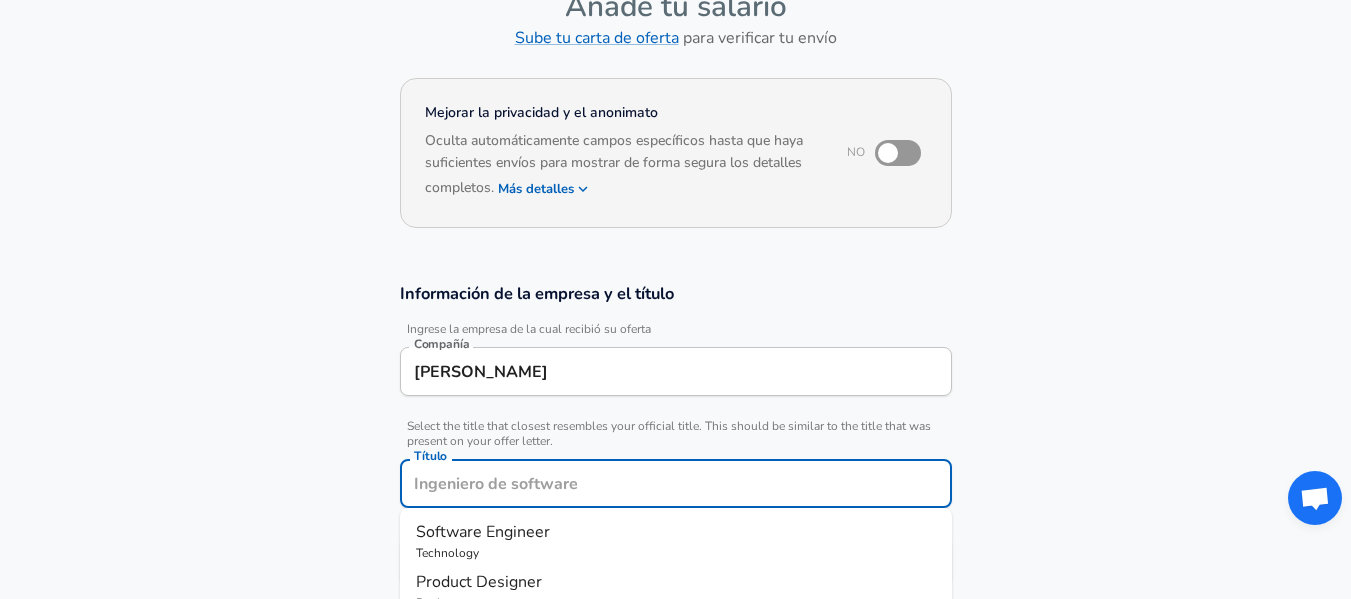 scroll, scrollTop: 160, scrollLeft: 0, axis: vertical 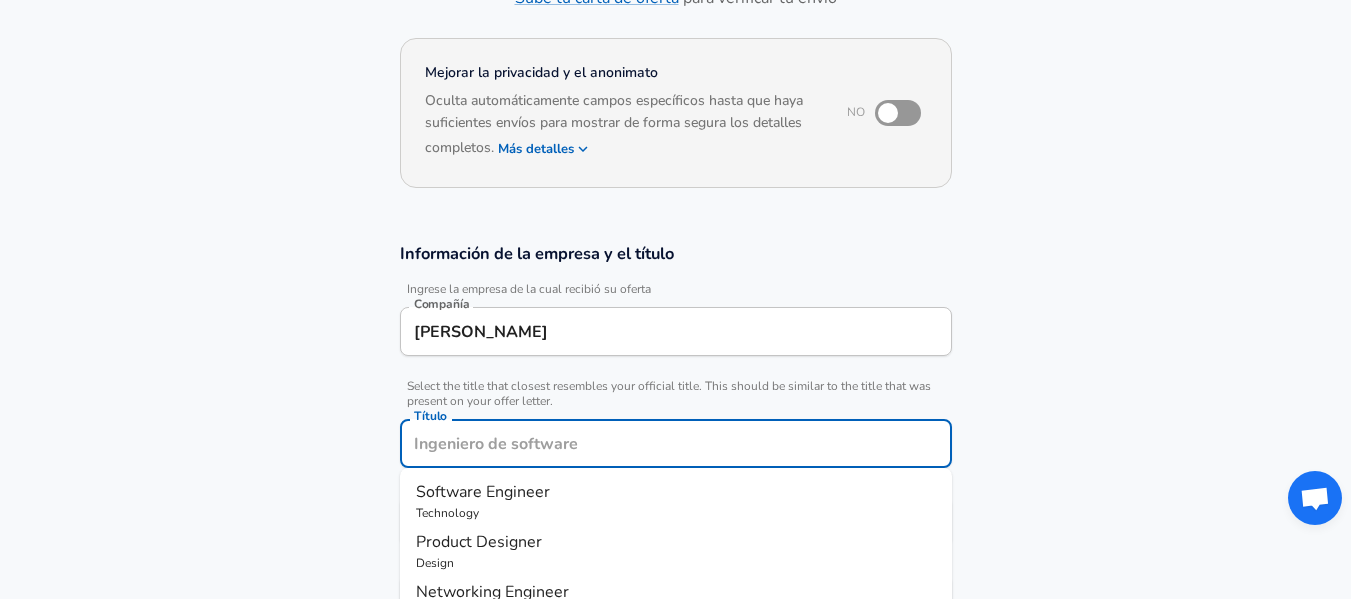 click on "Título" at bounding box center [676, 443] 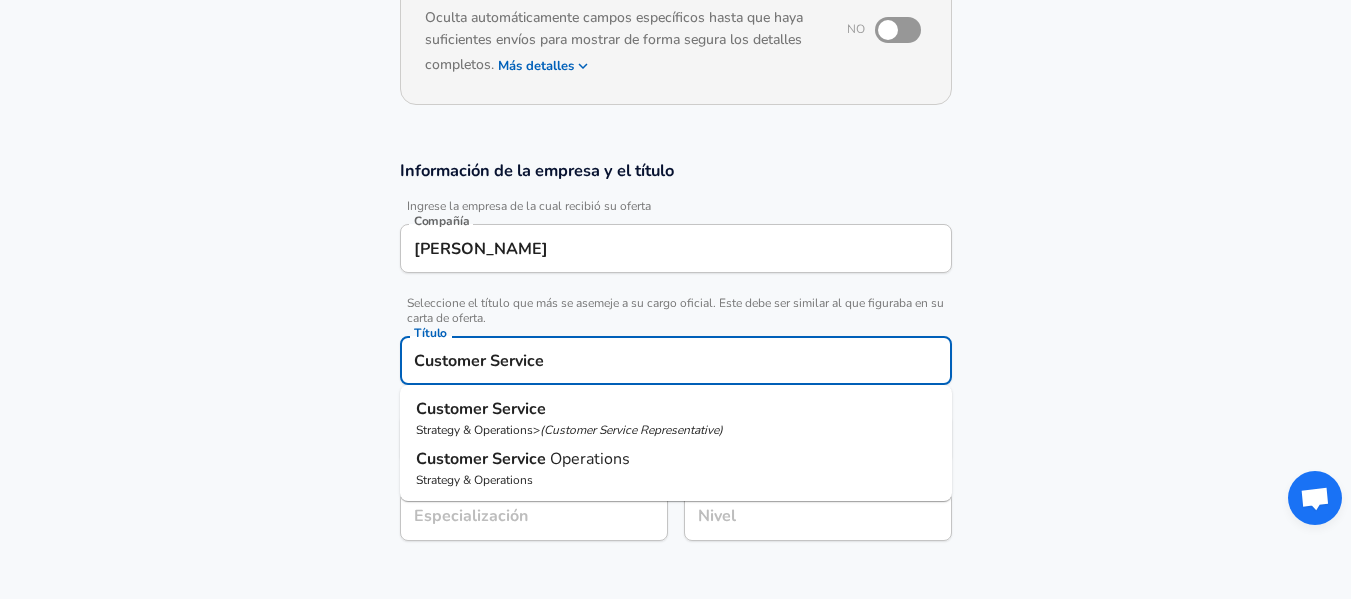 scroll, scrollTop: 260, scrollLeft: 0, axis: vertical 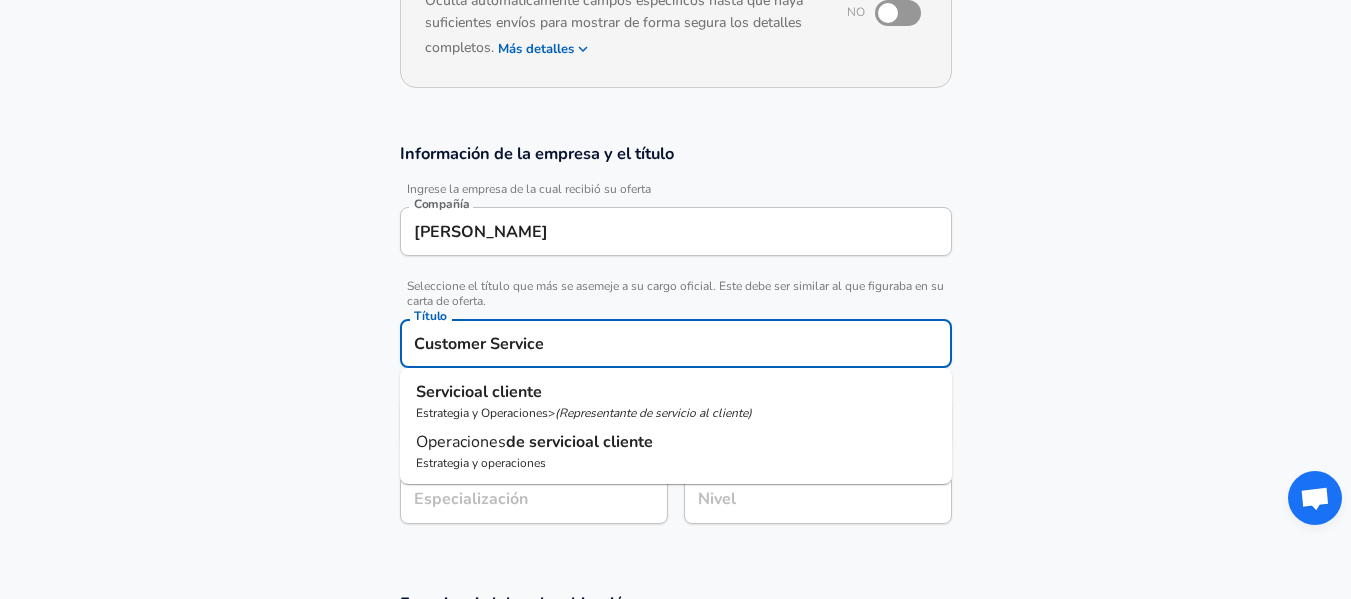 click on "Estrategia y Operaciones" at bounding box center [482, 413] 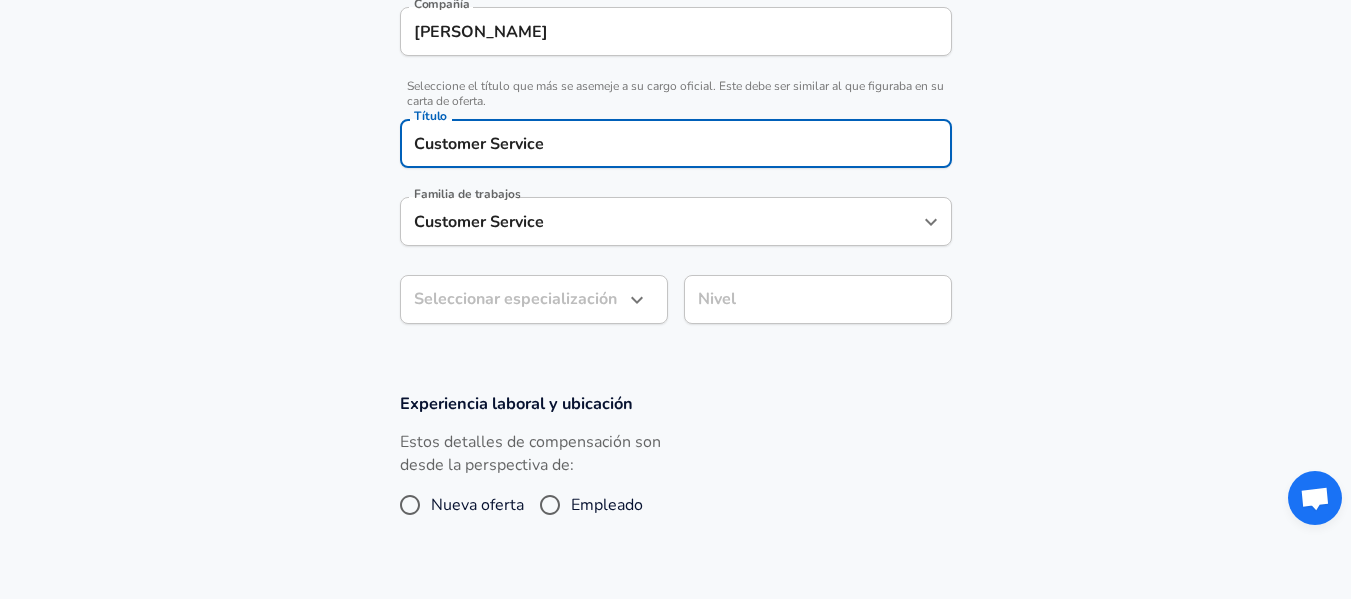 type on "Customer Service" 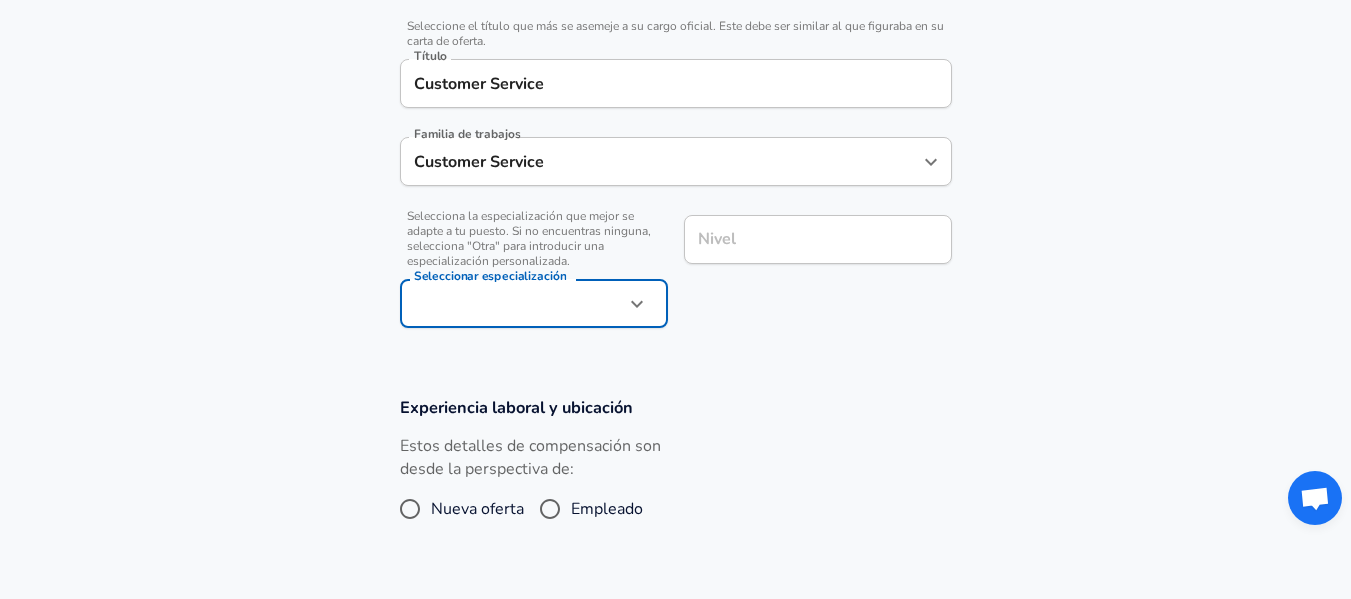 drag, startPoint x: 540, startPoint y: 330, endPoint x: 545, endPoint y: 312, distance: 18.681541 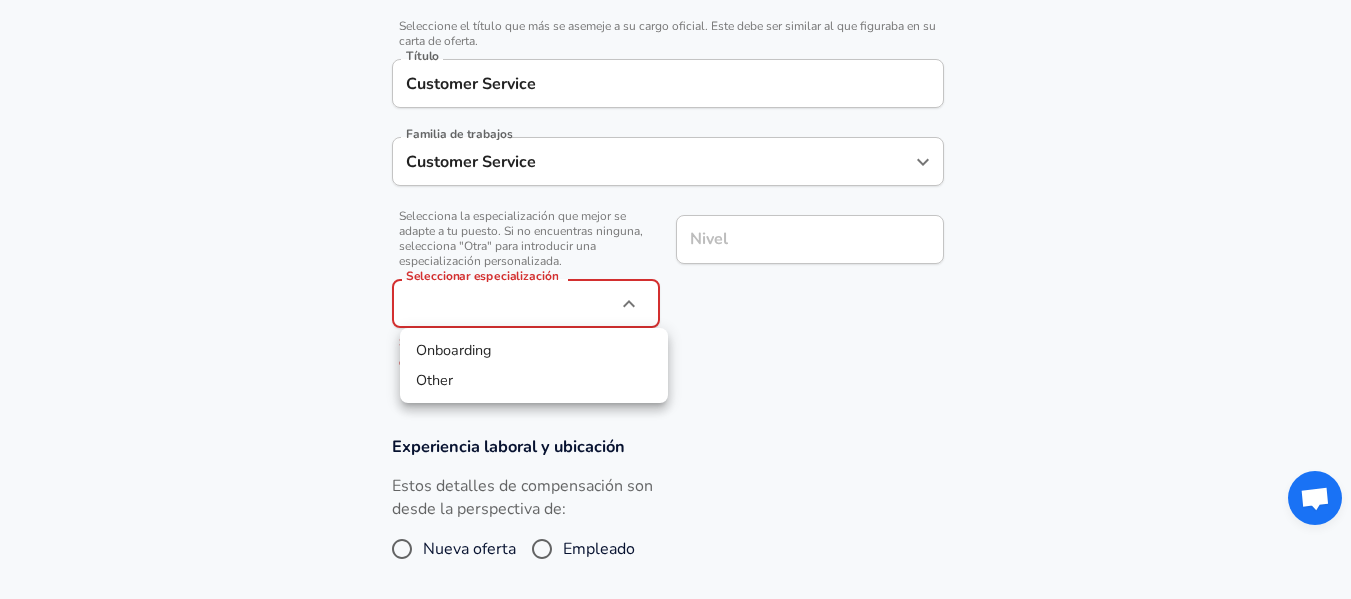 click on "Reanudar Añade tu salario Sube tu carta de oferta    para verificar tu envío Mejorar la privacidad y el anonimato No Oculta automáticamente campos específicos hasta que haya suficientes envíos para mostrar de forma segura los detalles completos.   Más detalles En función de su envío y de los puntos de datos que ya hemos recopilado, ocultamos y anonimizamos automáticamente campos específicos si no hay suficientes puntos de datos para permanecer suficientemente anónimos. Información de la empresa y el título   Ingrese la empresa de la cual recibió su oferta Compañía [PERSON_NAME] Compañía   Seleccione el título que más se asemeje a su cargo oficial. Este debe ser similar al que figuraba en su carta de oferta. Título Customer Service Título Familia de trabajos Customer Service Familia de trabajos   Selecciona la especialización que mejor se adapte a tu puesto. Si no encuentras ninguna, selecciona "Otra" para introducir una especialización personalizada. Seleccionar especialización ​" at bounding box center [675, -221] 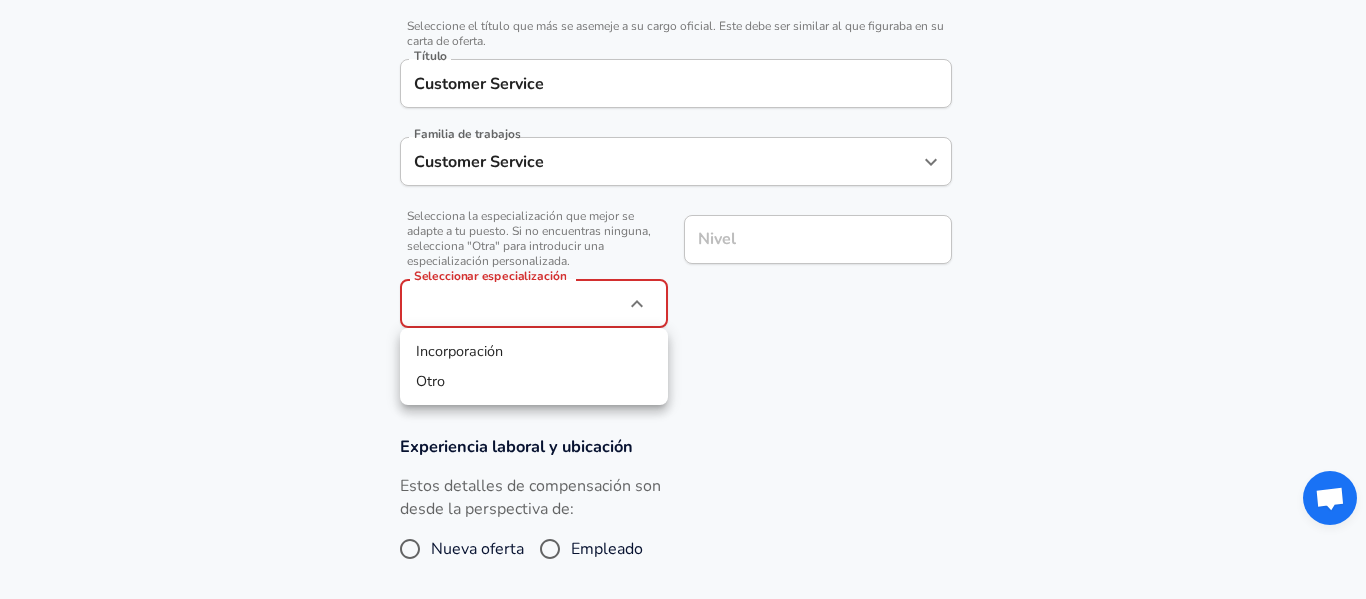 click at bounding box center (683, 299) 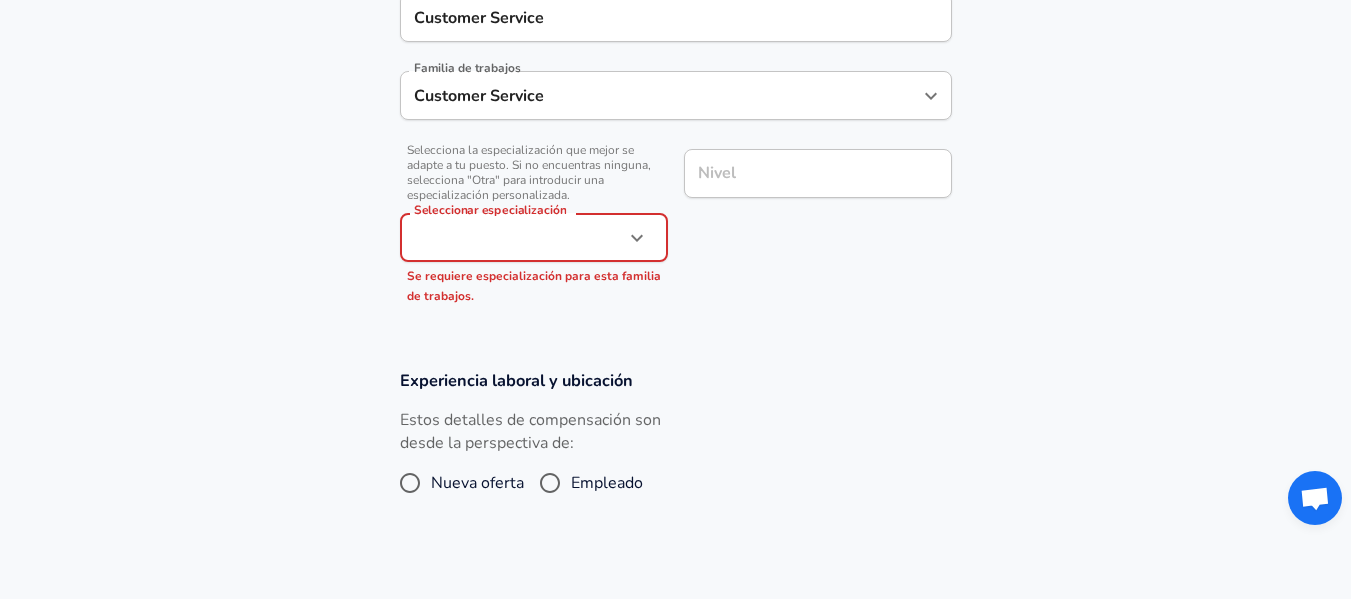 scroll, scrollTop: 620, scrollLeft: 0, axis: vertical 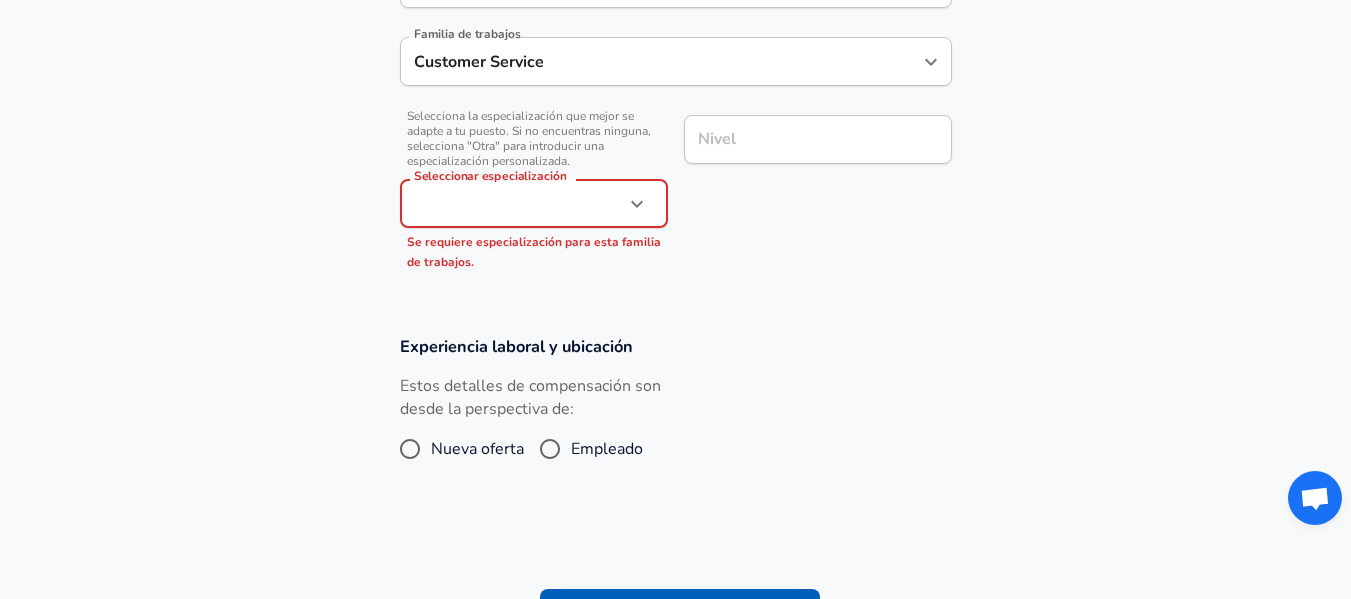 click on "Empleado" at bounding box center [550, 449] 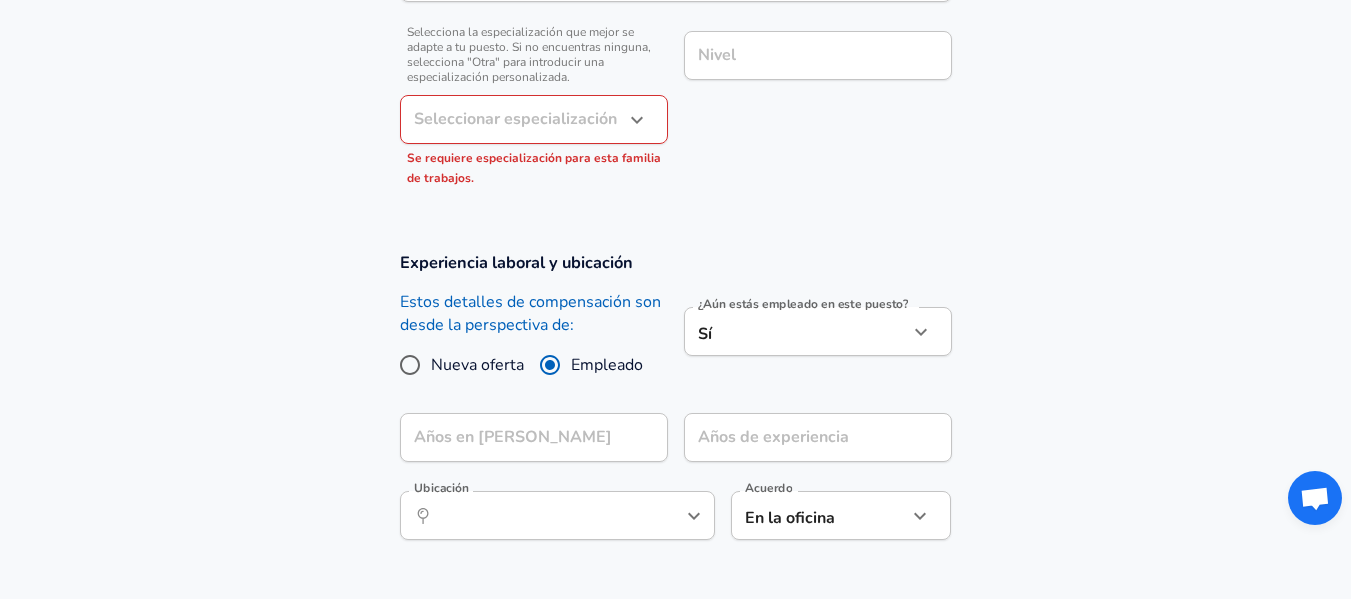 scroll, scrollTop: 820, scrollLeft: 0, axis: vertical 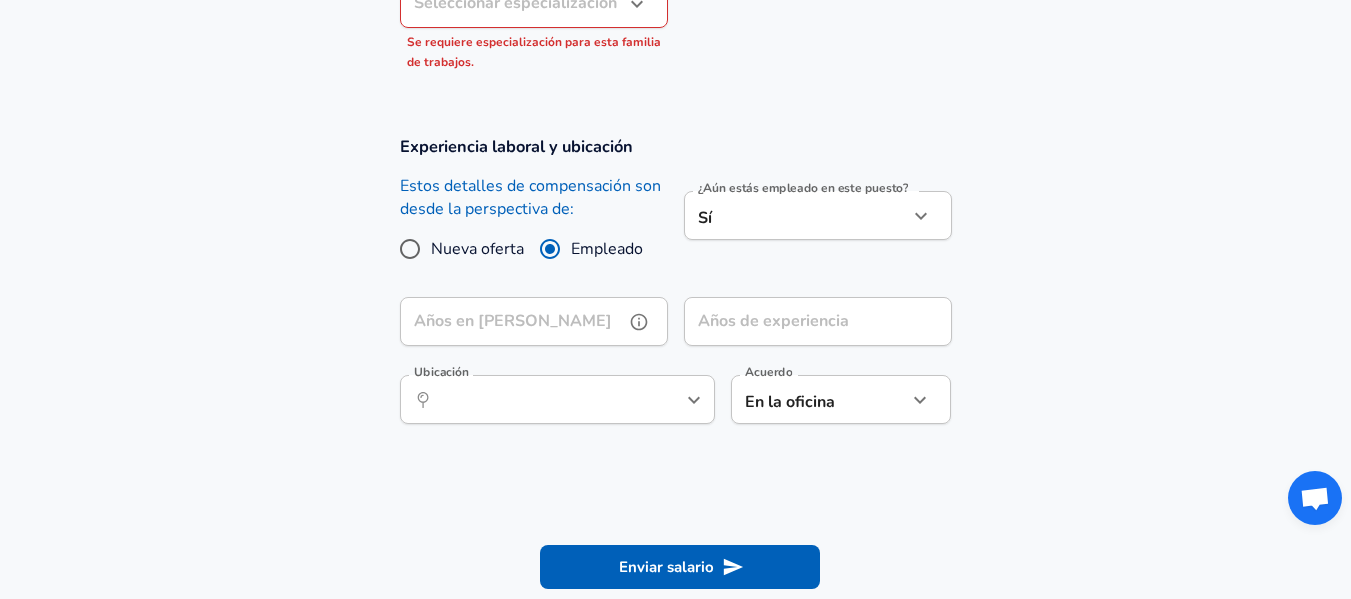 click on "Años en [PERSON_NAME]" at bounding box center (512, 321) 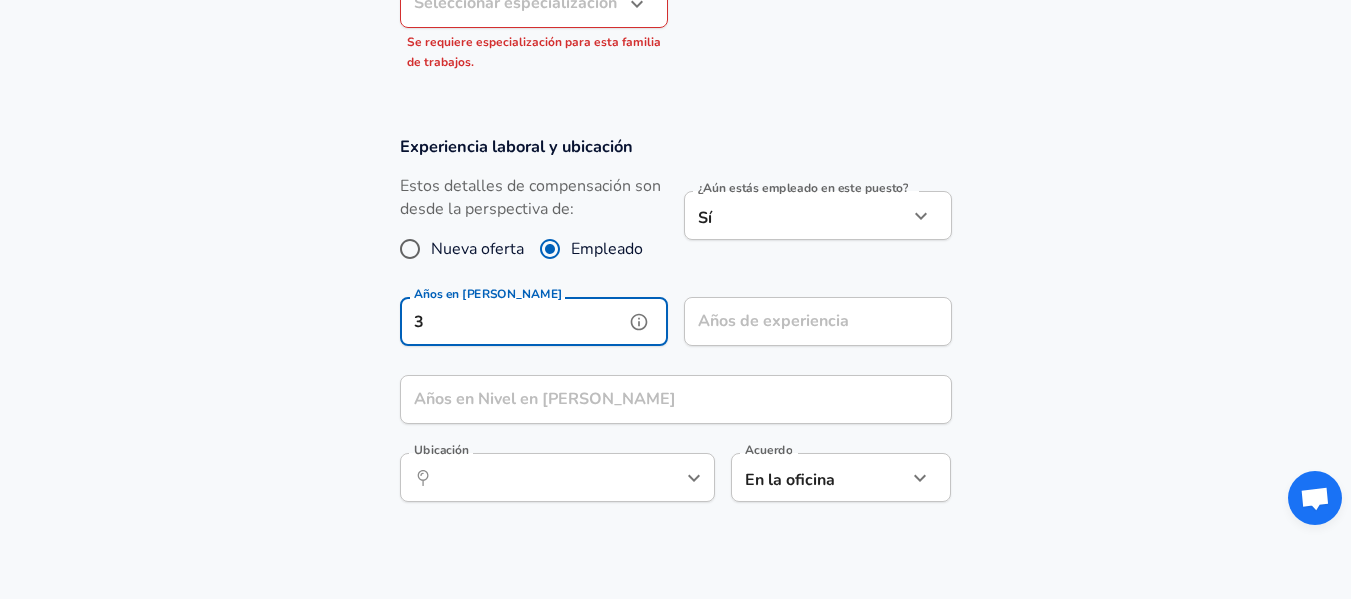 type on "3" 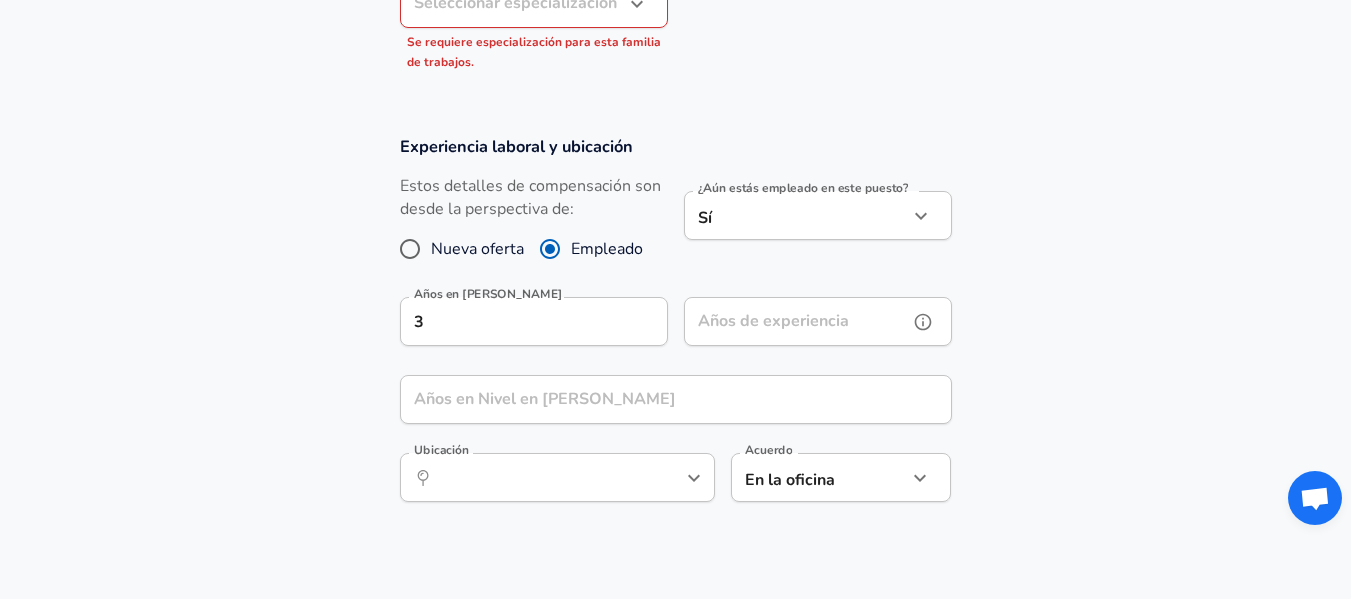click on "Años de experiencia Años de experiencia" at bounding box center (818, 324) 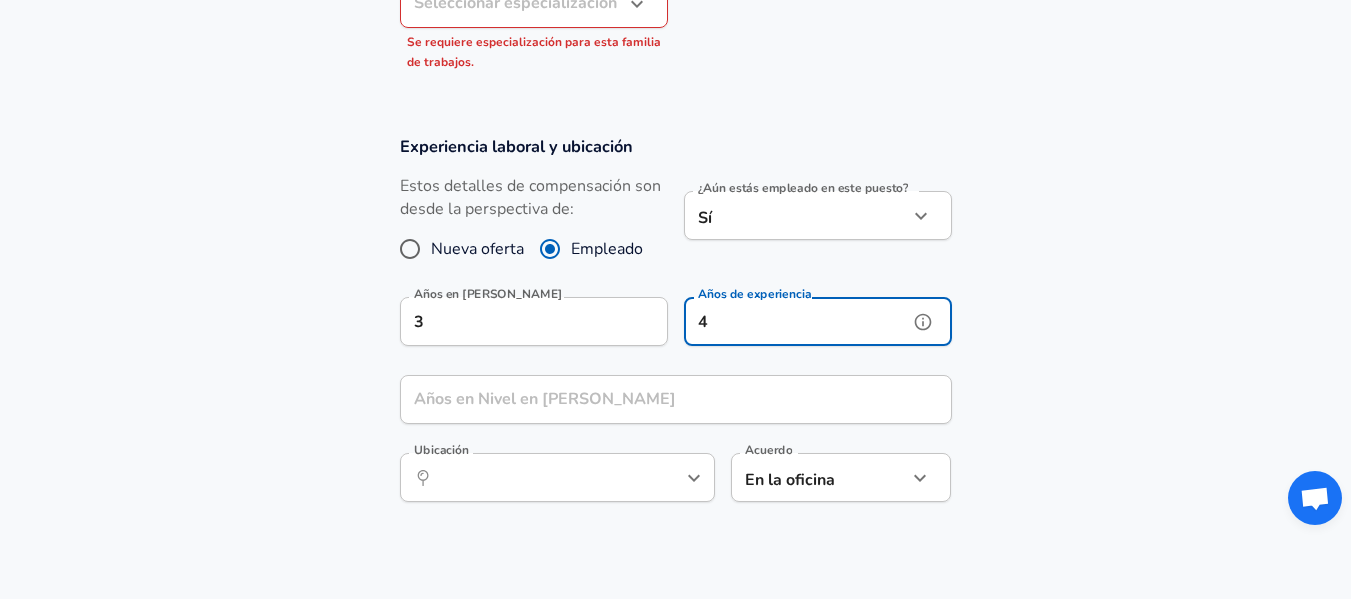 type on "4" 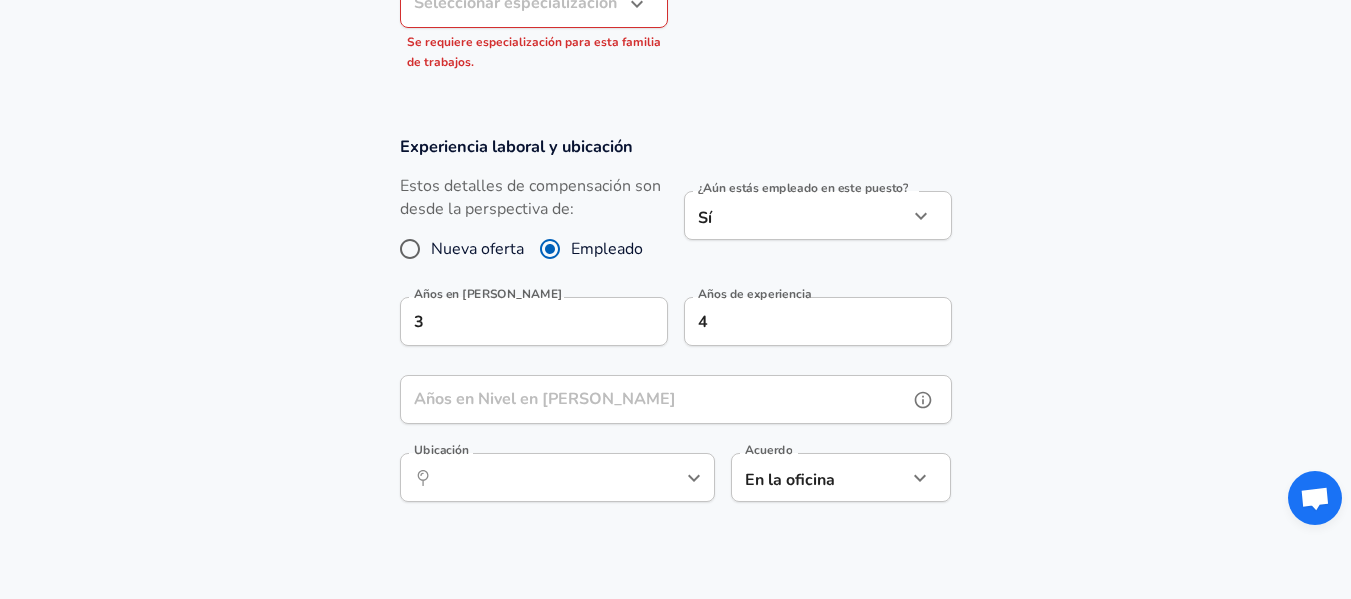 click on "Años en Nivel en [PERSON_NAME]" at bounding box center [654, 399] 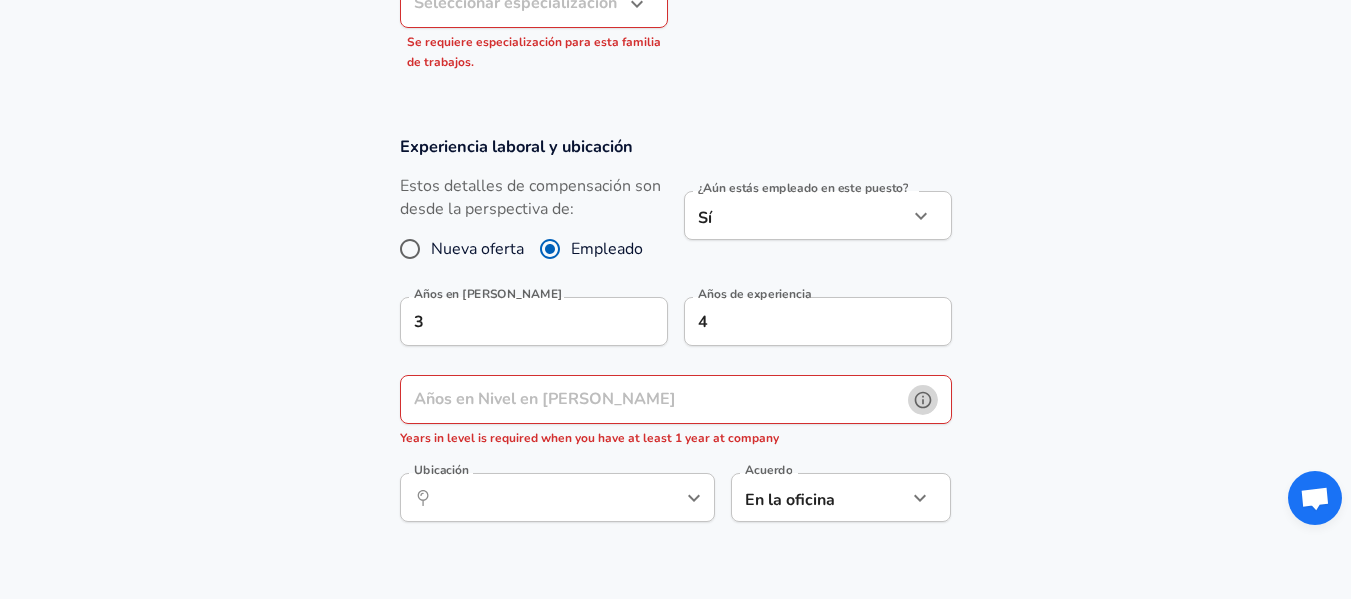 click 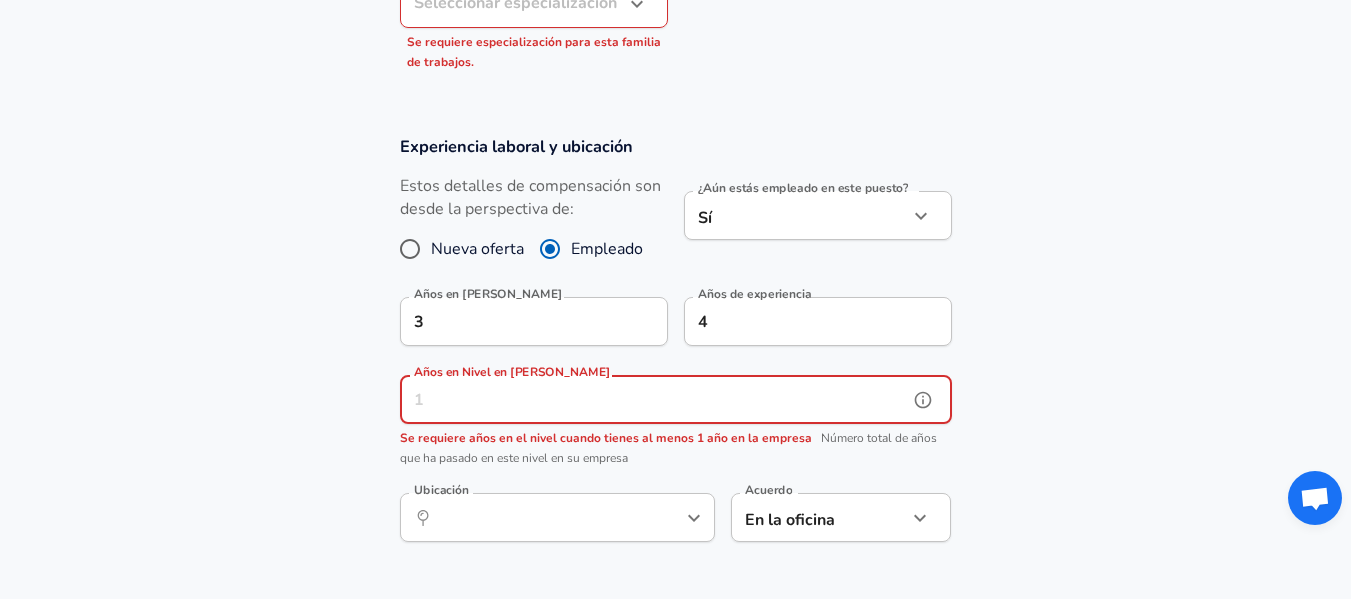 click on "Años en Nivel en [PERSON_NAME]" at bounding box center (654, 399) 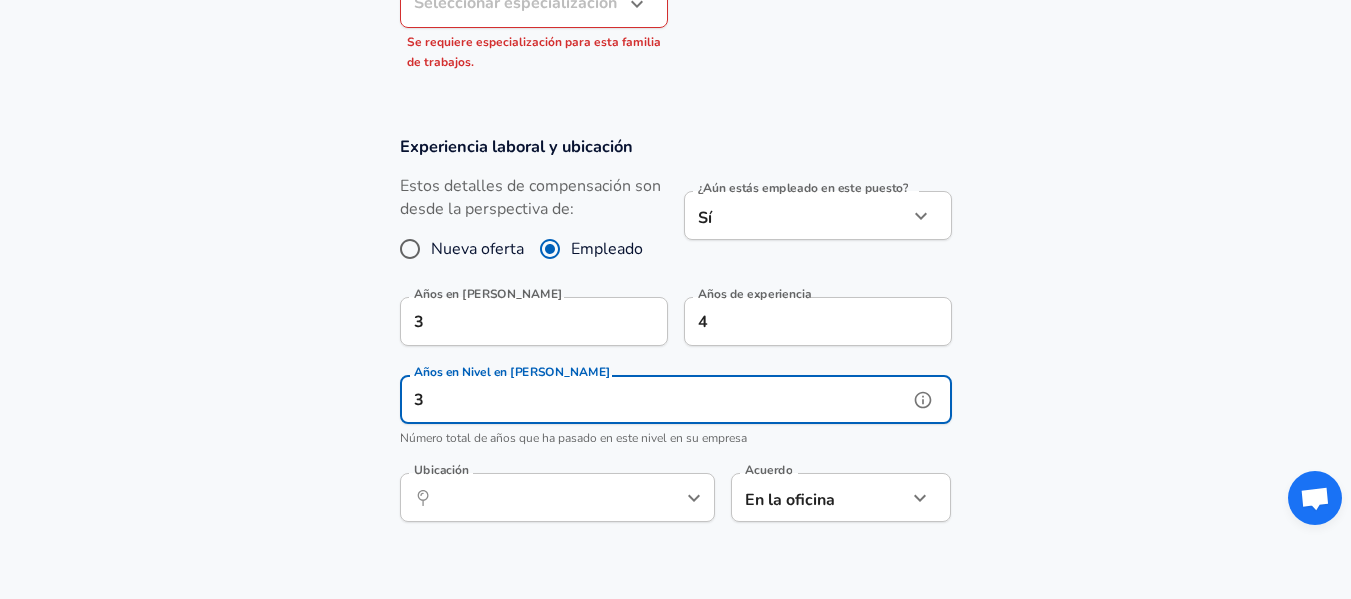 click on "​ Ubicación" at bounding box center [557, 497] 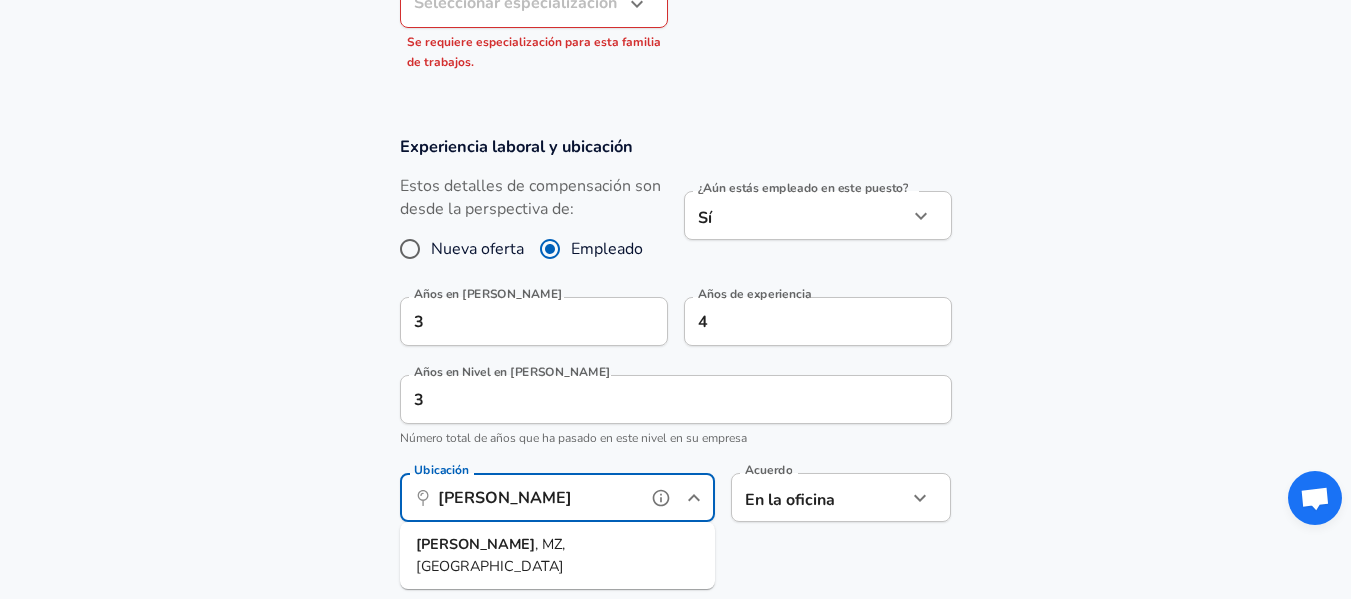click on "[PERSON_NAME]  , [GEOGRAPHIC_DATA], [GEOGRAPHIC_DATA]" at bounding box center [557, 555] 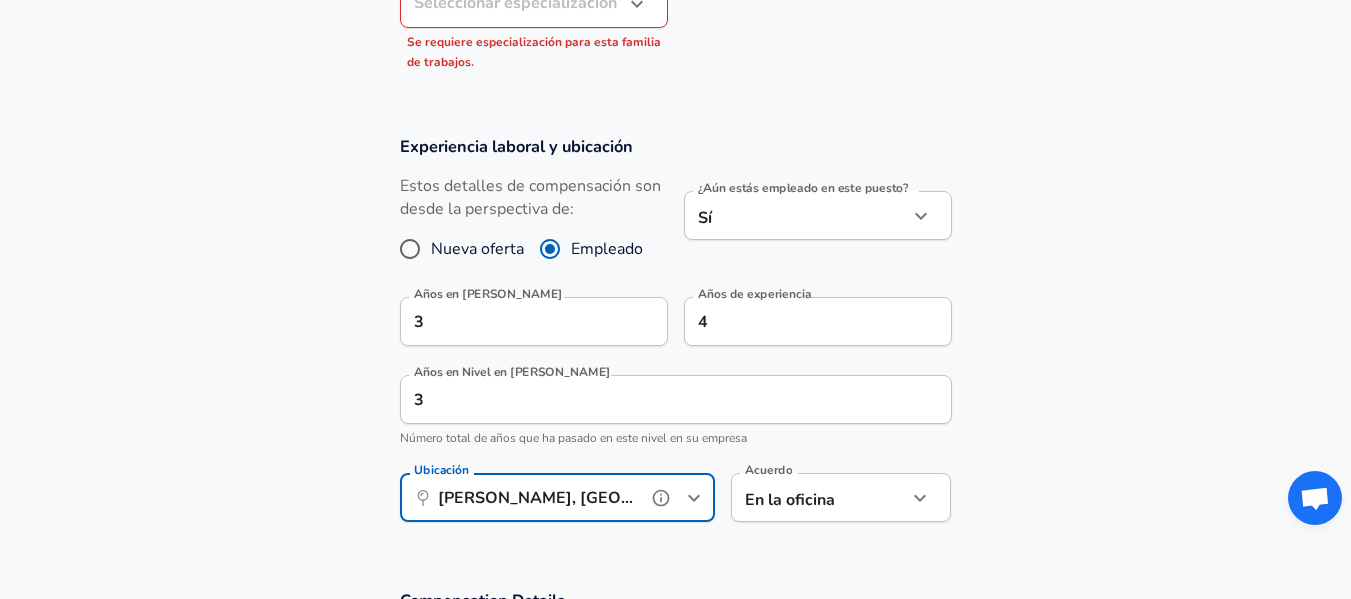 type on "[PERSON_NAME], [GEOGRAPHIC_DATA], [GEOGRAPHIC_DATA]" 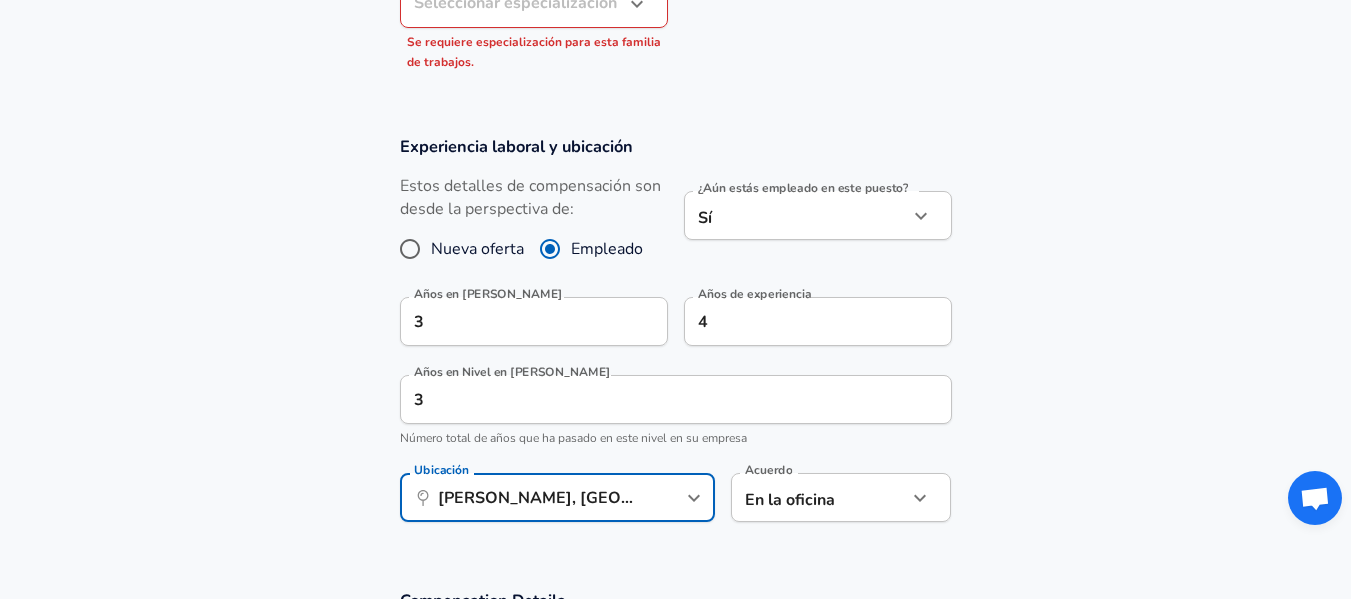 click on "Reanudar Añade tu salario Sube tu carta de oferta    para verificar tu envío Mejorar la privacidad y el anonimato No Oculta automáticamente campos específicos hasta que haya suficientes envíos para mostrar de forma segura los detalles completos.   Más detalles En función de su envío y de los puntos de datos que ya hemos recopilado, ocultamos y anonimizamos automáticamente campos específicos si no hay suficientes puntos de datos para permanecer suficientemente anónimos. Información de la empresa y el título   Ingrese la empresa de la cual recibió su oferta Compañía [PERSON_NAME] Compañía   Seleccione el título que más se asemeje a su cargo oficial. Este debe ser similar al que figuraba en su carta de oferta. Título Customer Service Título Familia de trabajos Customer Service Familia de trabajos   Selecciona la especialización que mejor se adapte a tu puesto. Si no encuentras ninguna, selecciona "Otra" para introducir una especialización personalizada. Seleccionar especialización ​ 3" at bounding box center [675, -521] 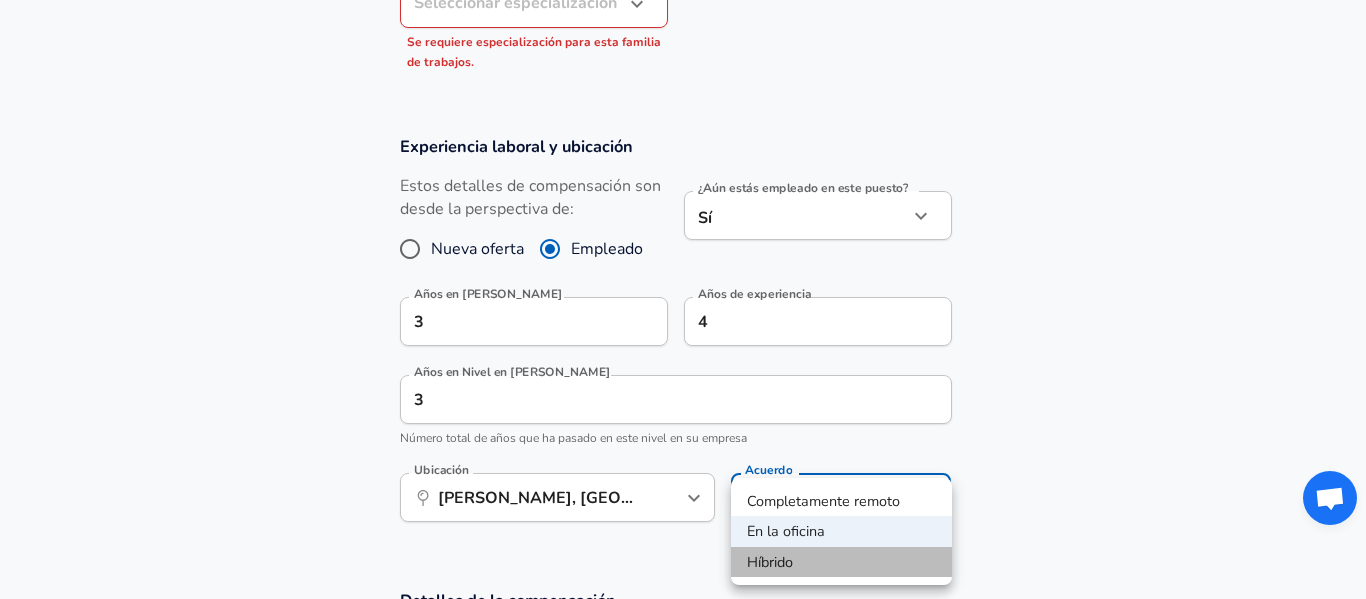 click on "Híbrido" at bounding box center [841, 562] 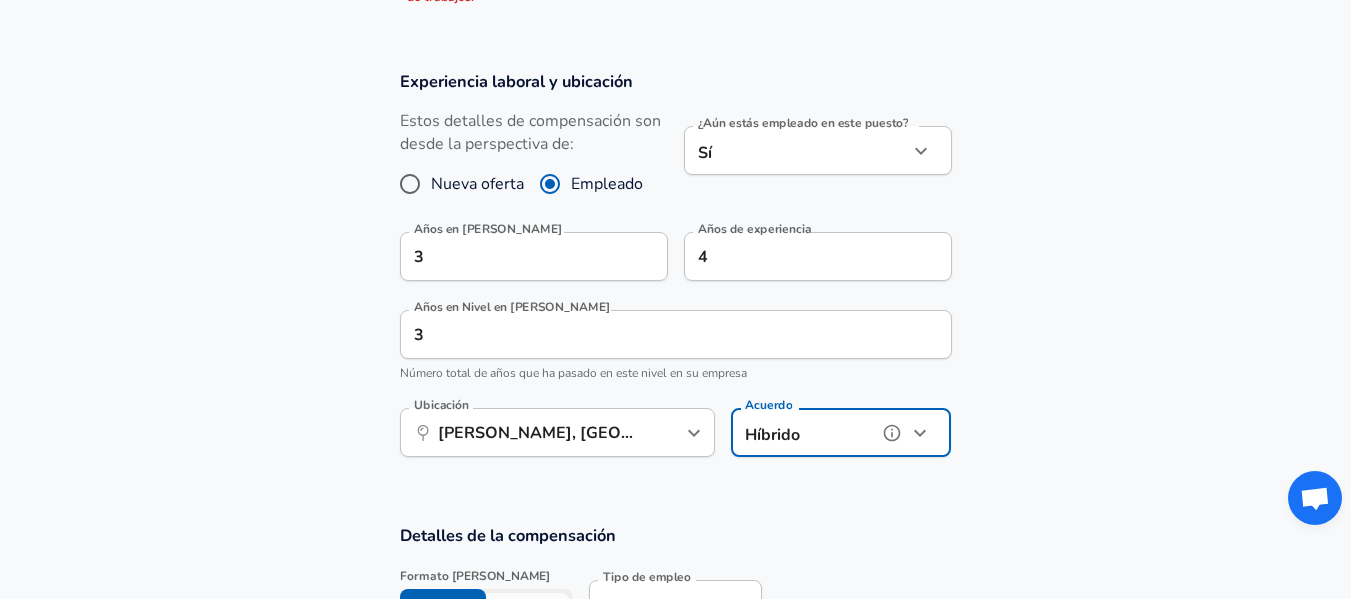 scroll, scrollTop: 1020, scrollLeft: 0, axis: vertical 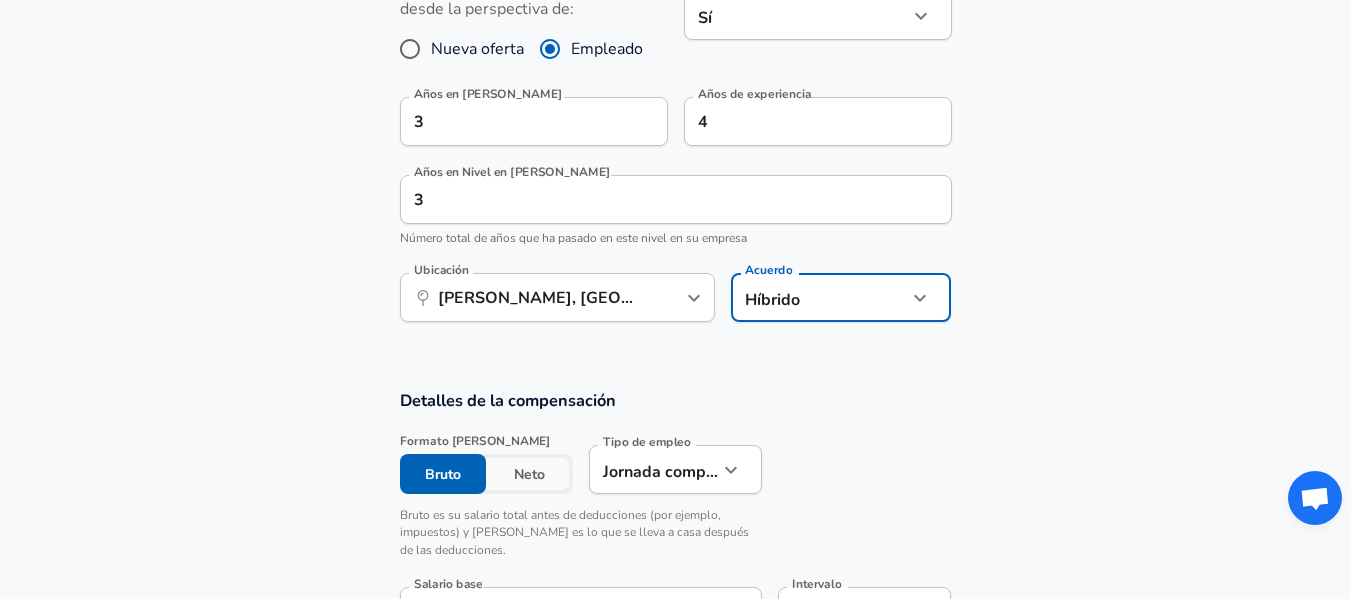click on "Neto" at bounding box center [529, 474] 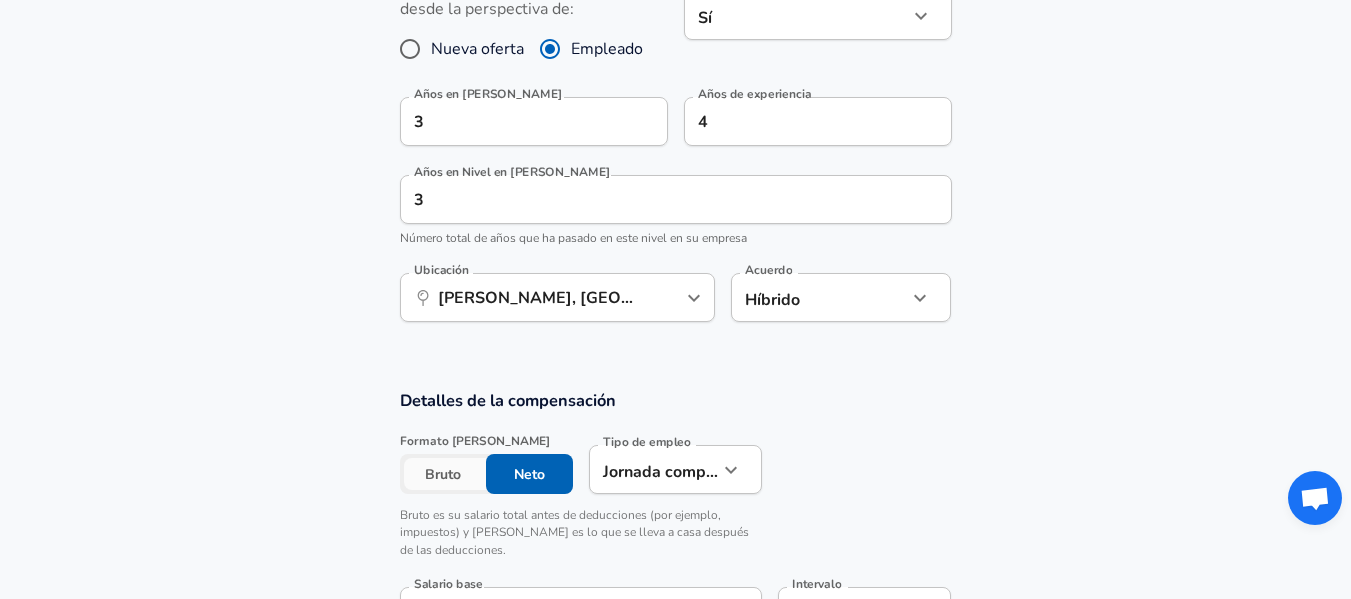 scroll, scrollTop: 1320, scrollLeft: 0, axis: vertical 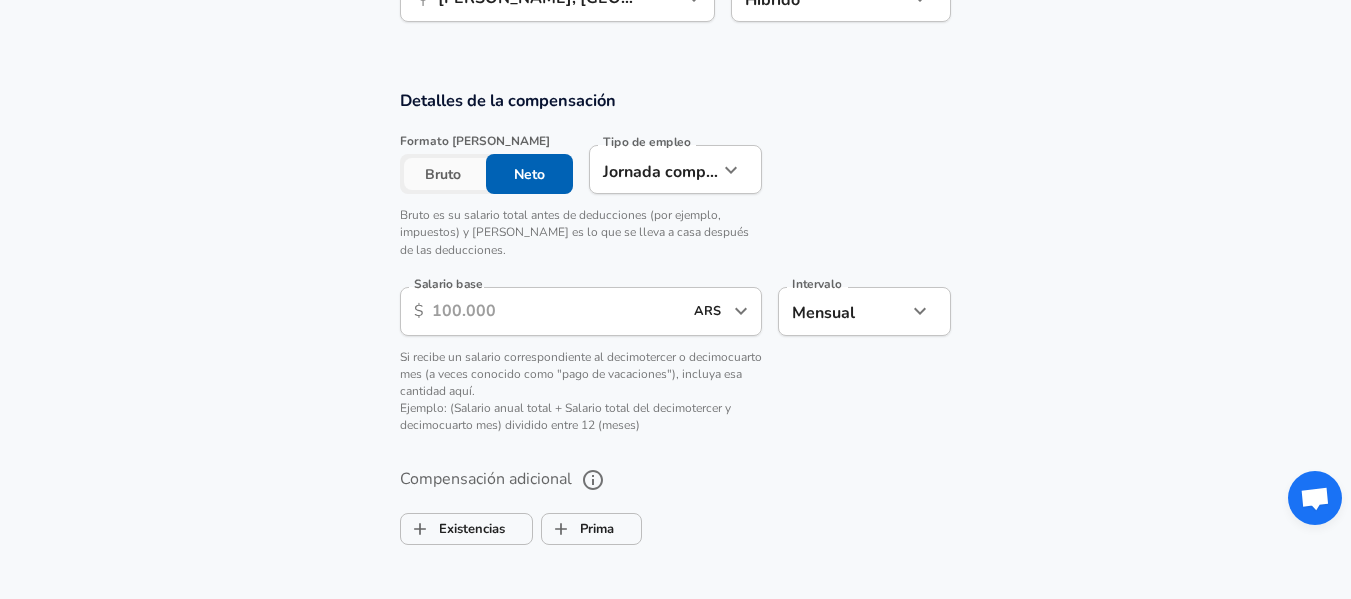 click on "Salario base" at bounding box center [557, 311] 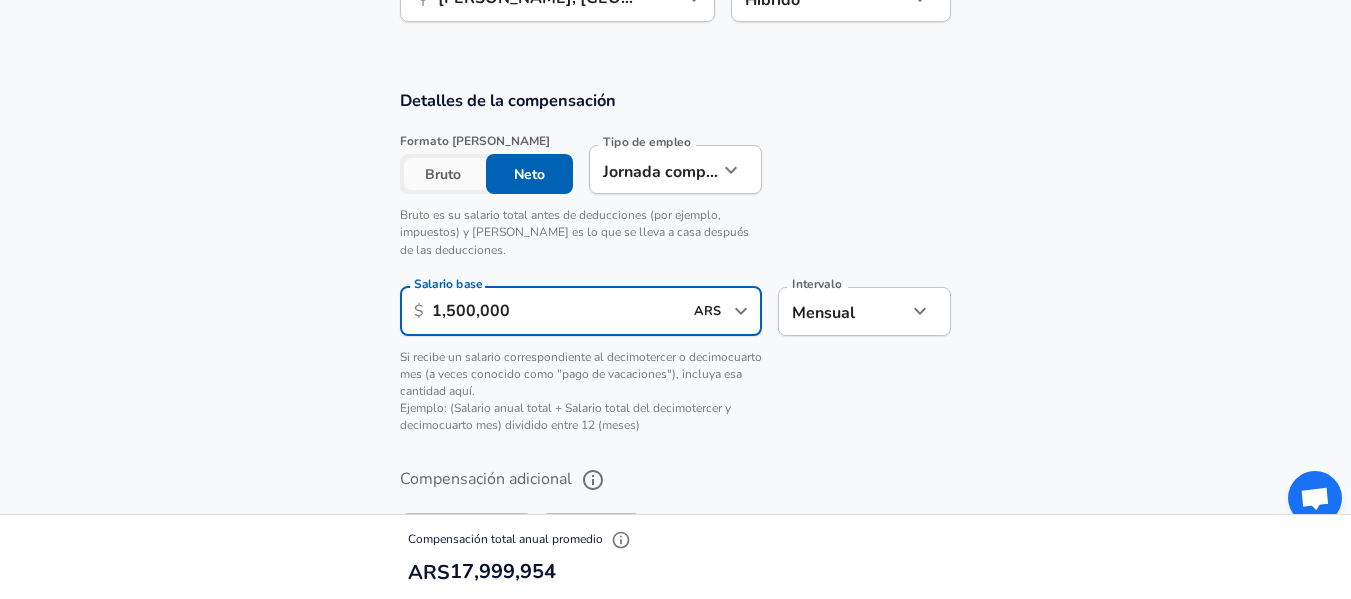 click on "Formato [PERSON_NAME] Bruto   Neto Tipo de empleo Jornada completa full_time Tipo de empleo Bruto es su salario total antes de deducciones (por ejemplo, impuestos) y [PERSON_NAME] es lo que se lleva a casa después de las deducciones. Salario base ​ $ 1,500,000 ARS ​ Salario base Intervalo Mensual monthly Intervalo Si recibe un salario correspondiente al decimotercer o decimocuarto mes (a veces conocido como "pago de vacaciones"), incluya esa cantidad aquí.  Ejemplo: (Salario anual total + Salario total del decimotercer y decimocuarto mes) dividido entre 12 (meses)" at bounding box center (668, 287) 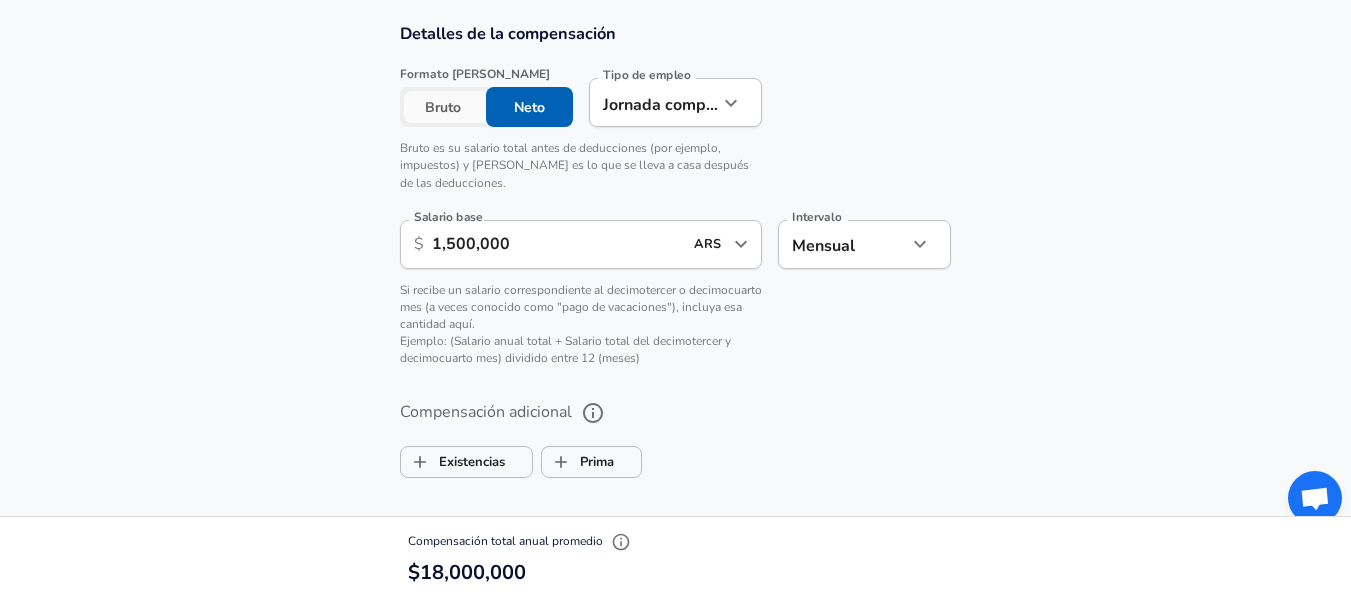 scroll, scrollTop: 1420, scrollLeft: 0, axis: vertical 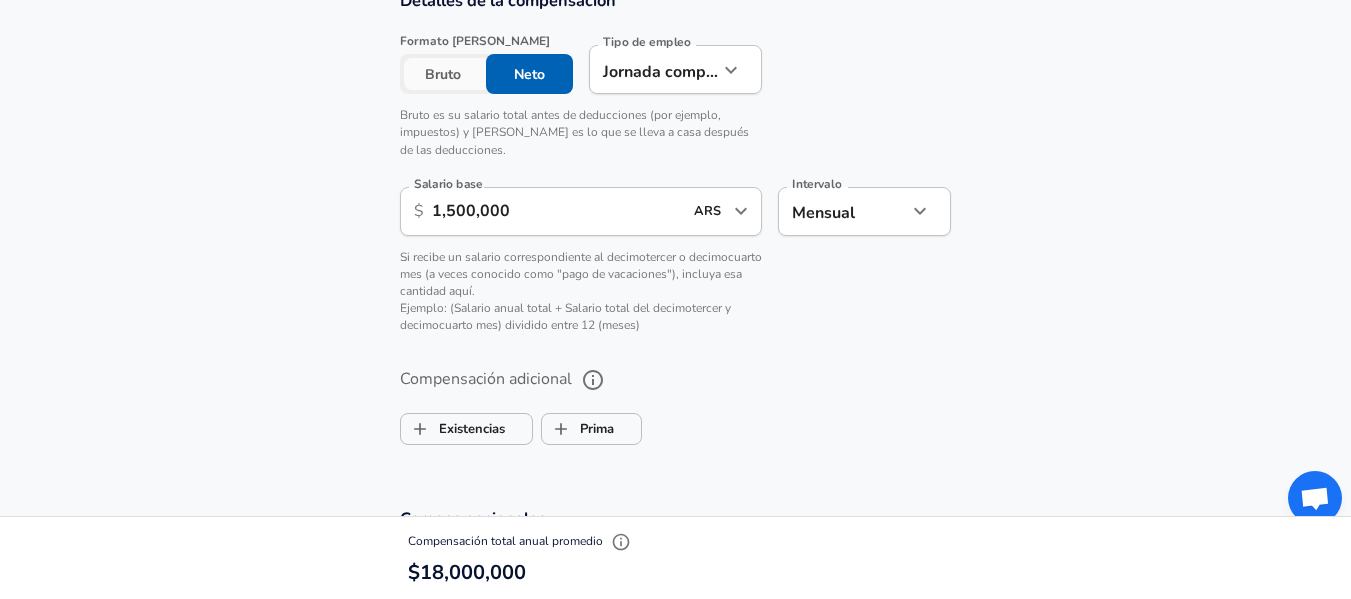 click on "1,500,000" at bounding box center (557, 211) 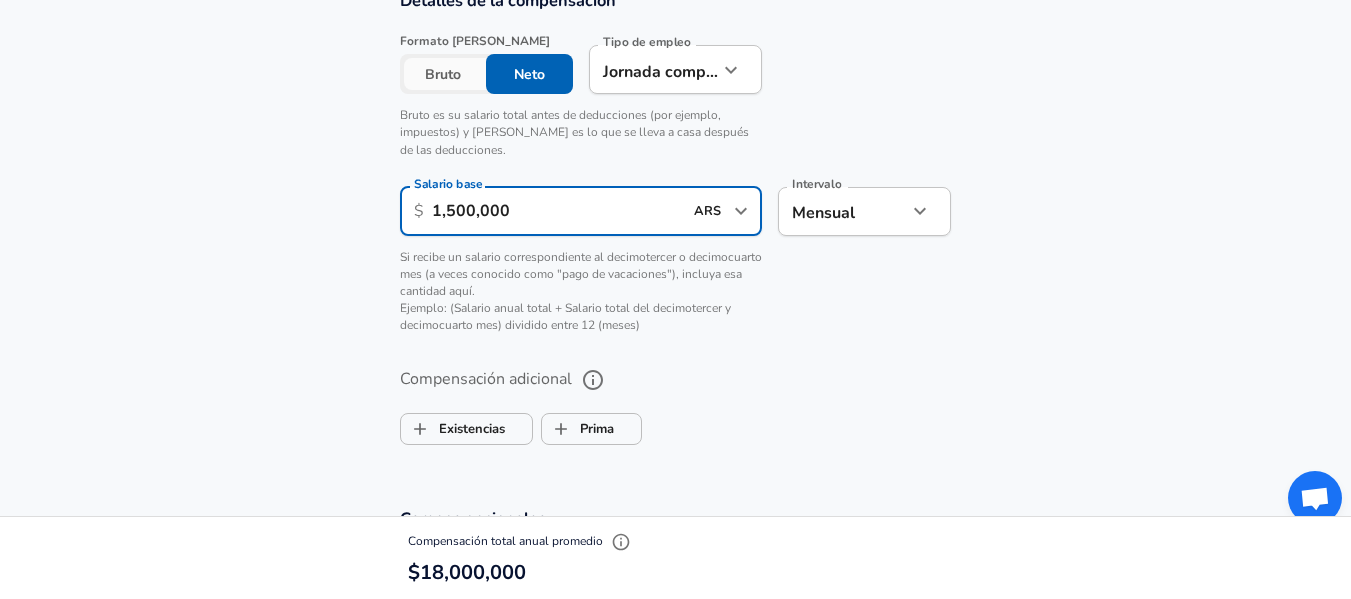 click on "ARS" at bounding box center [708, 211] 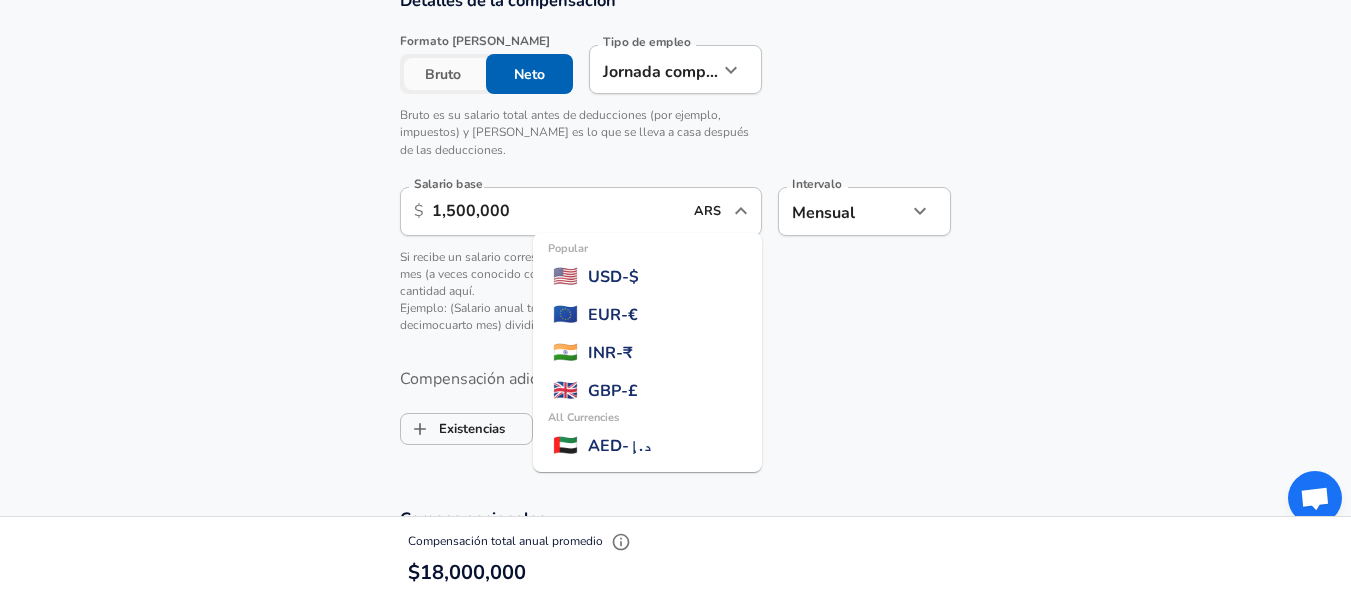 scroll, scrollTop: 220, scrollLeft: 0, axis: vertical 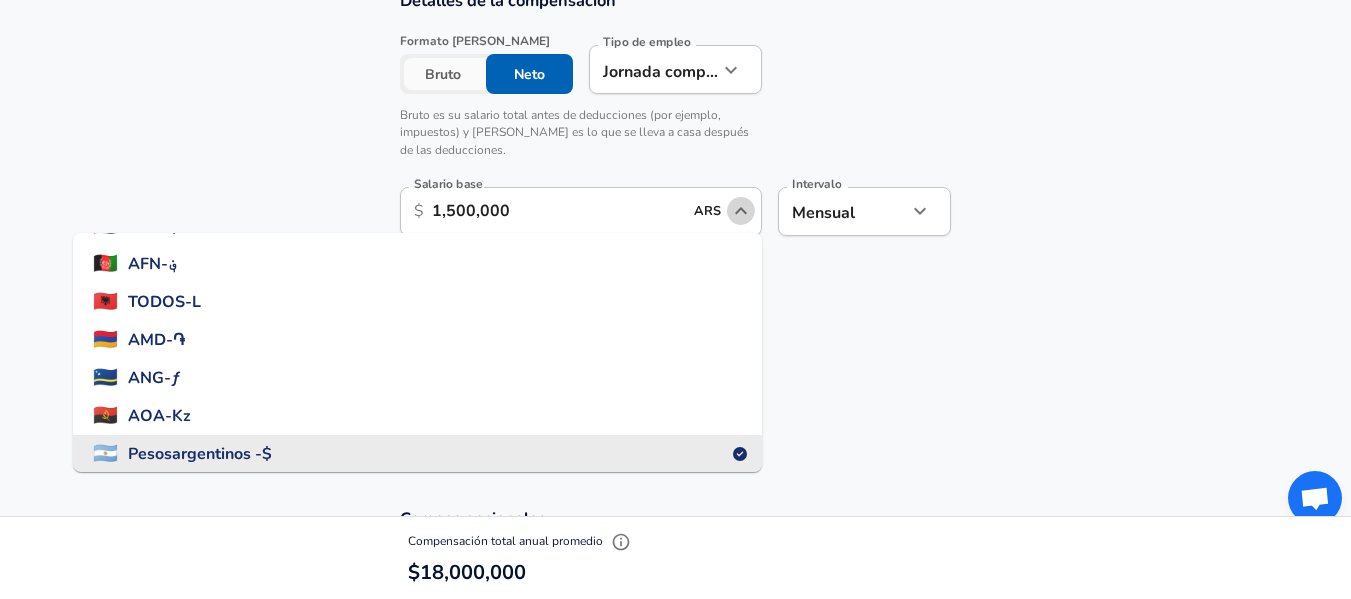 click at bounding box center (741, 211) 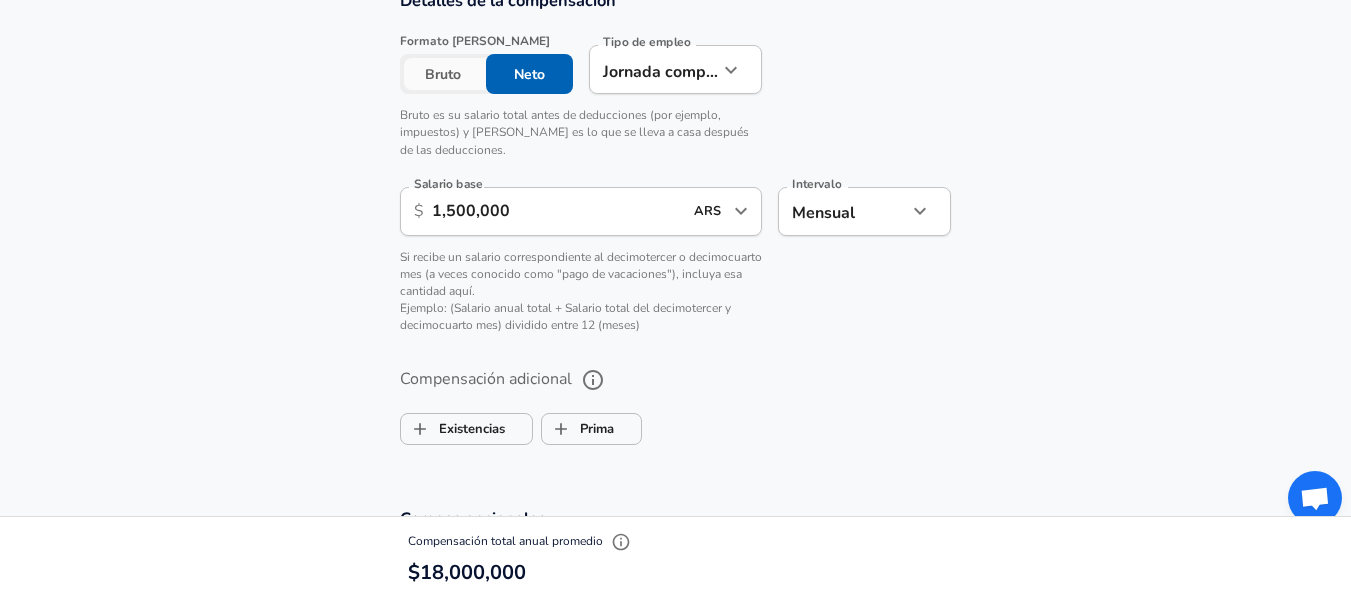 click on "1,500,000" at bounding box center [557, 211] 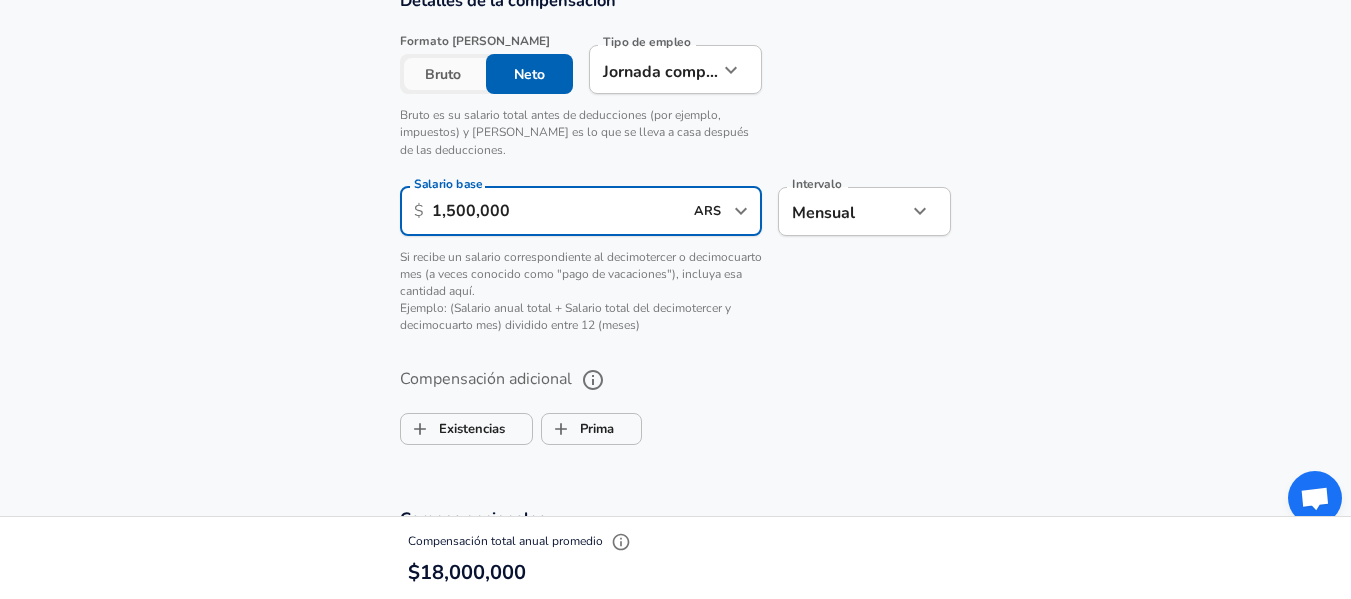 type on "15,000,000" 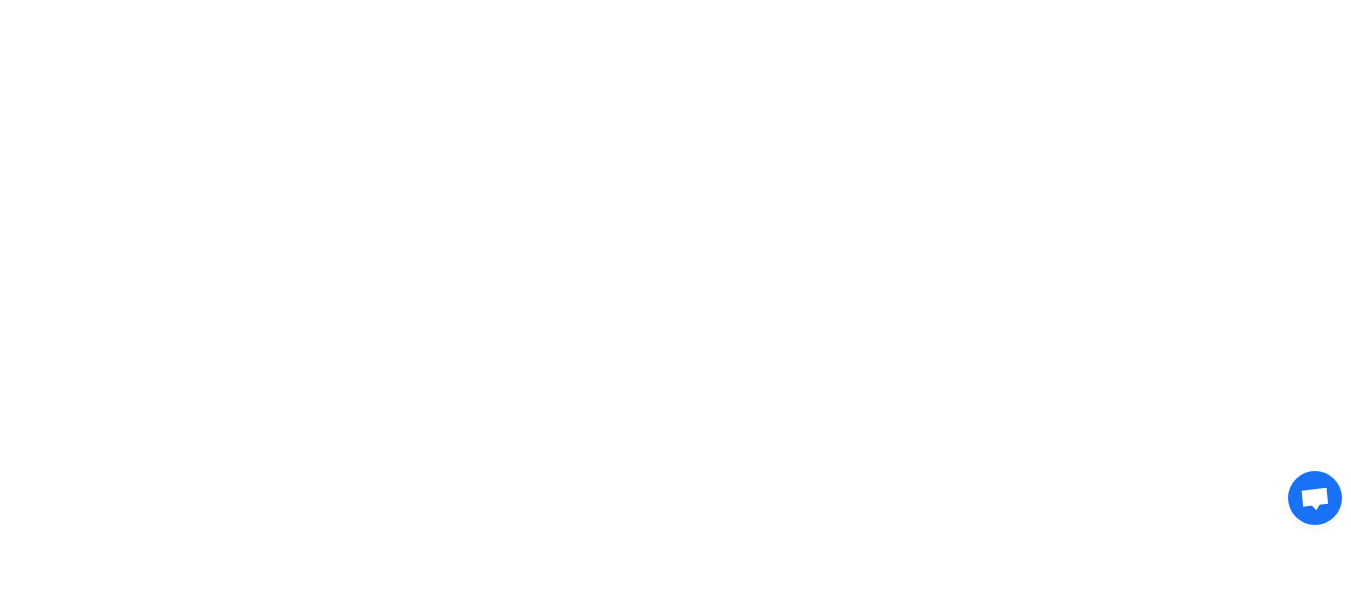 scroll, scrollTop: 0, scrollLeft: 0, axis: both 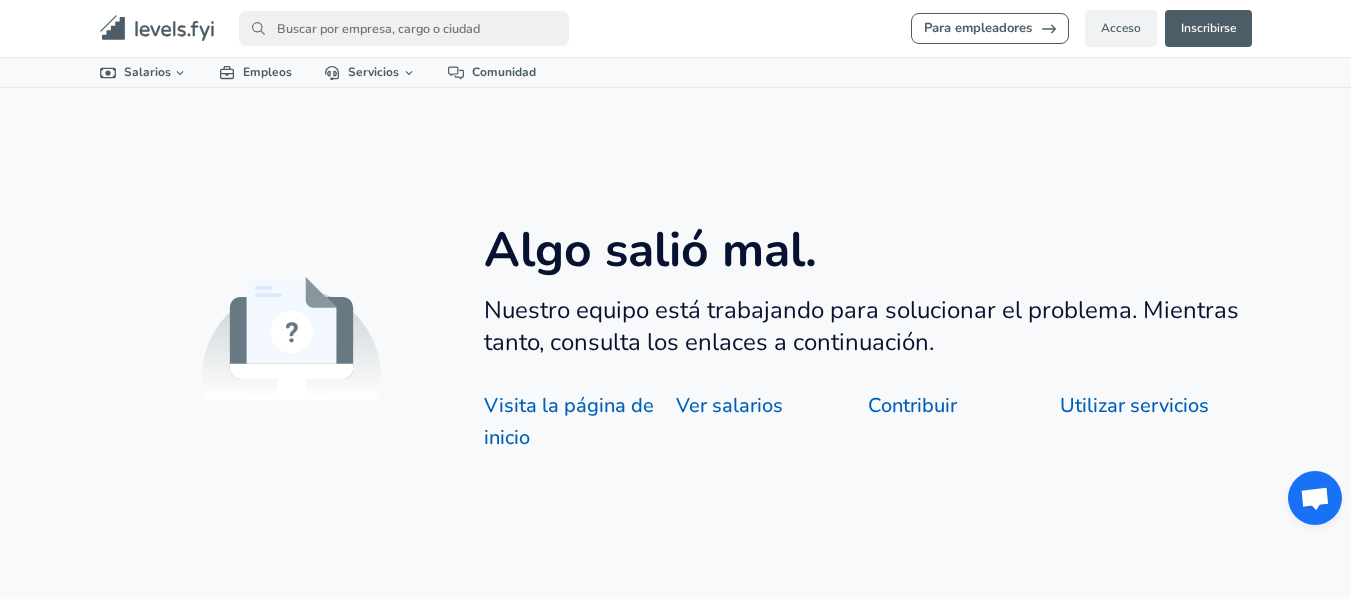 click on "Ver salarios" at bounding box center [729, 405] 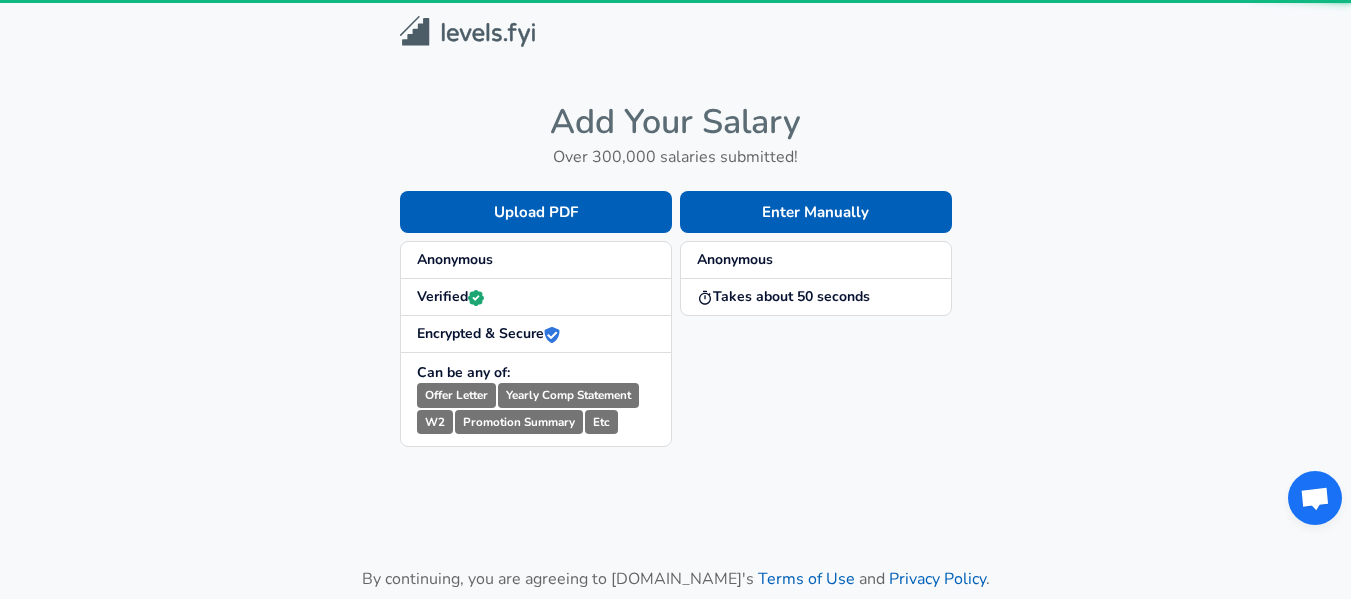 scroll, scrollTop: 0, scrollLeft: 0, axis: both 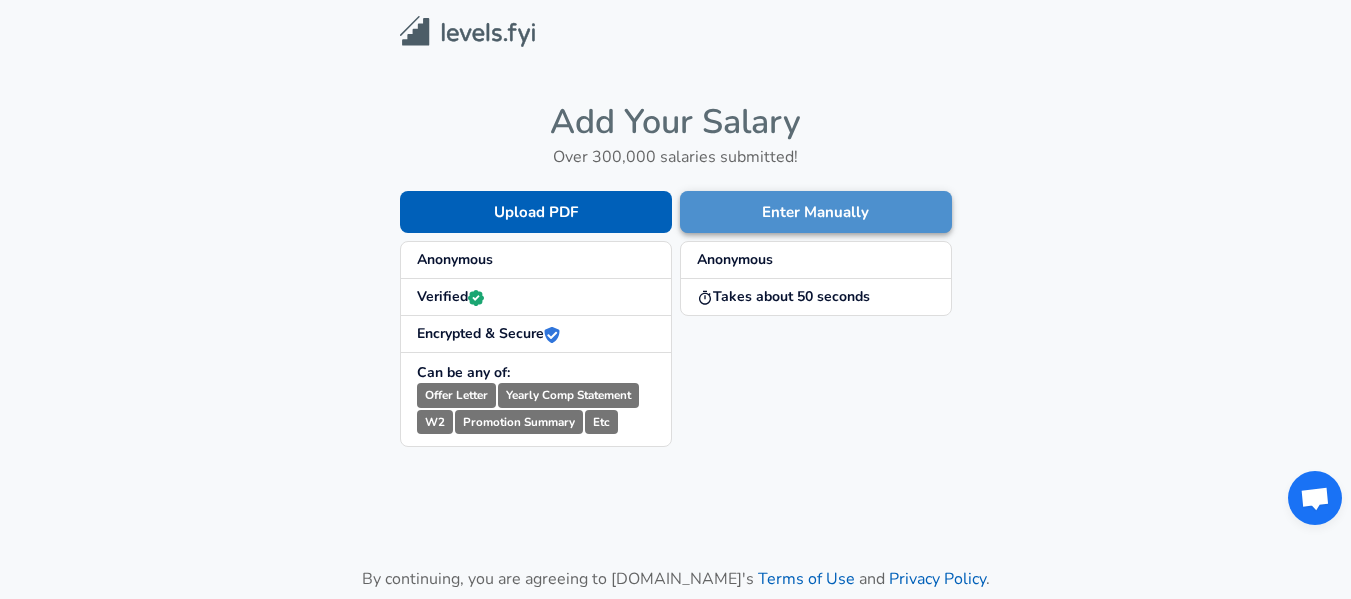 click on "Enter Manually" at bounding box center (816, 212) 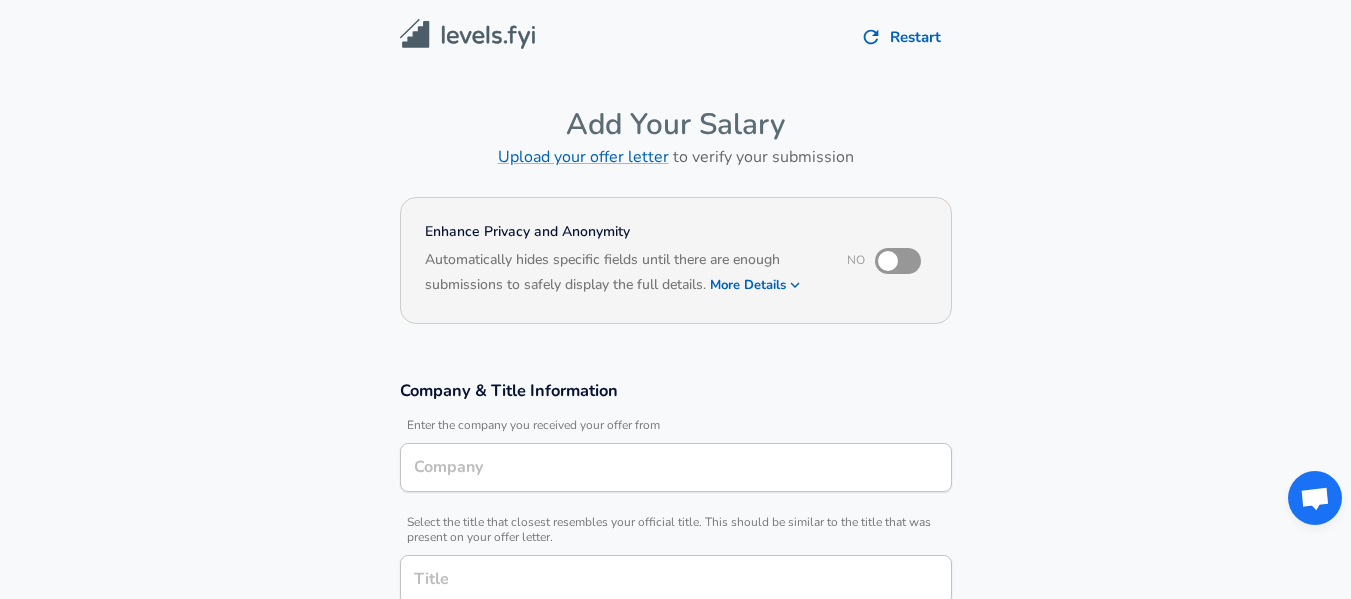 type on "[PERSON_NAME]" 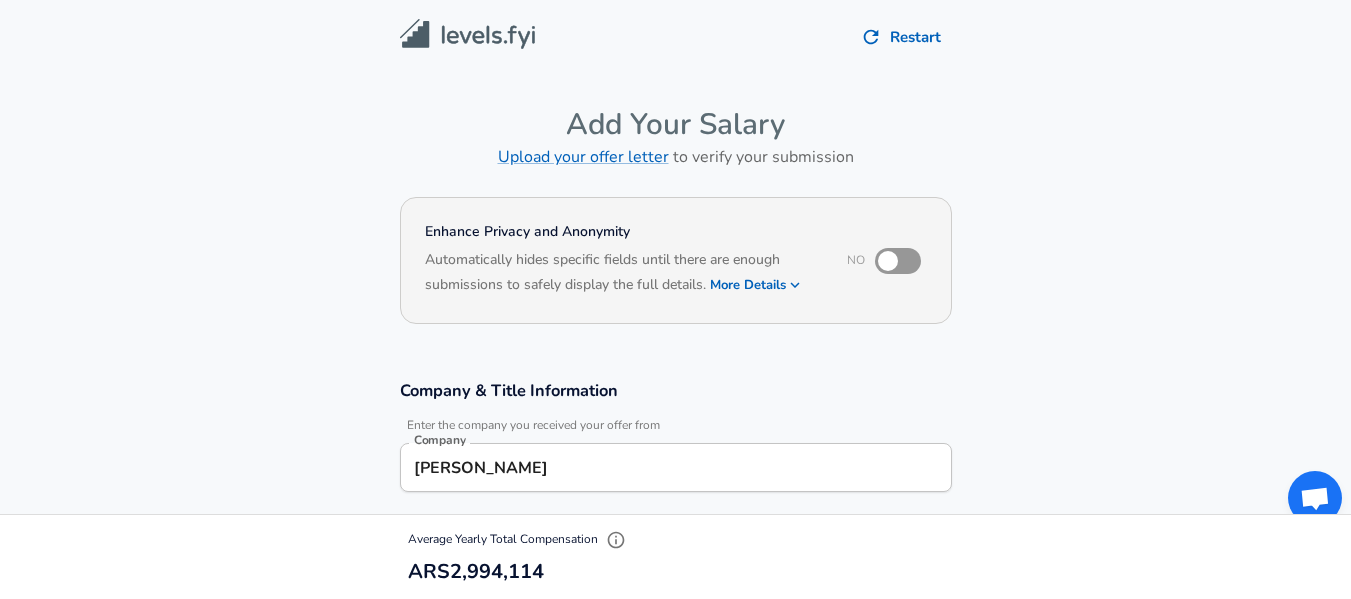 type on "Customer Service" 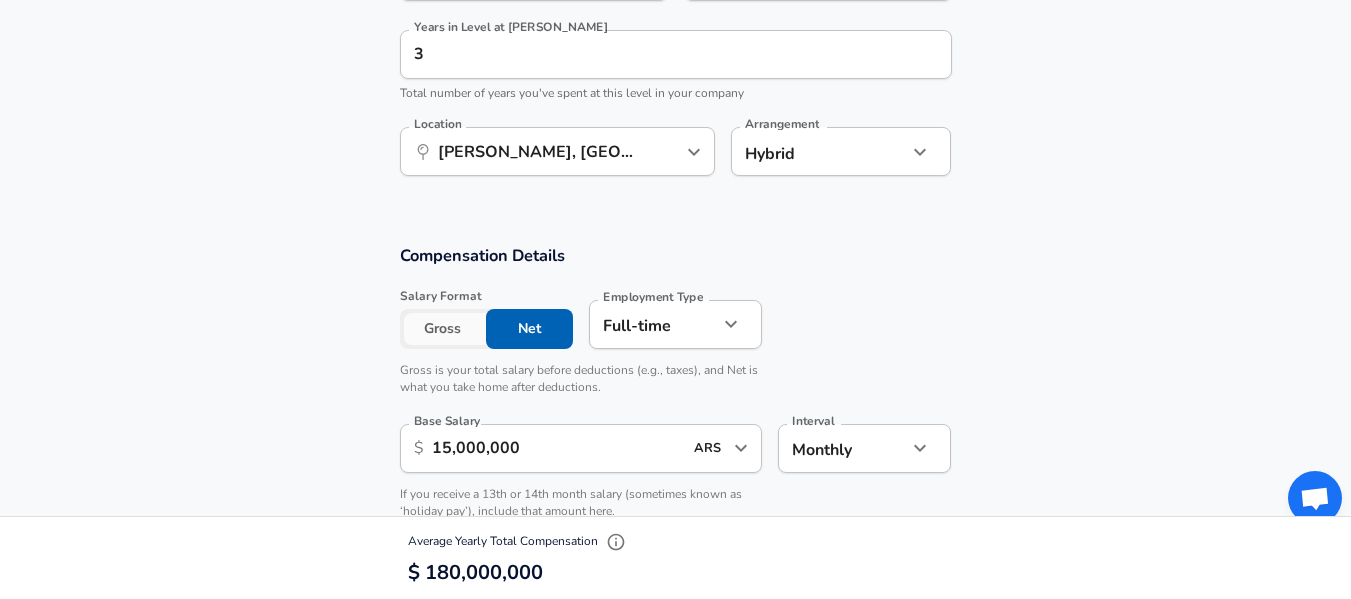 scroll, scrollTop: 1200, scrollLeft: 0, axis: vertical 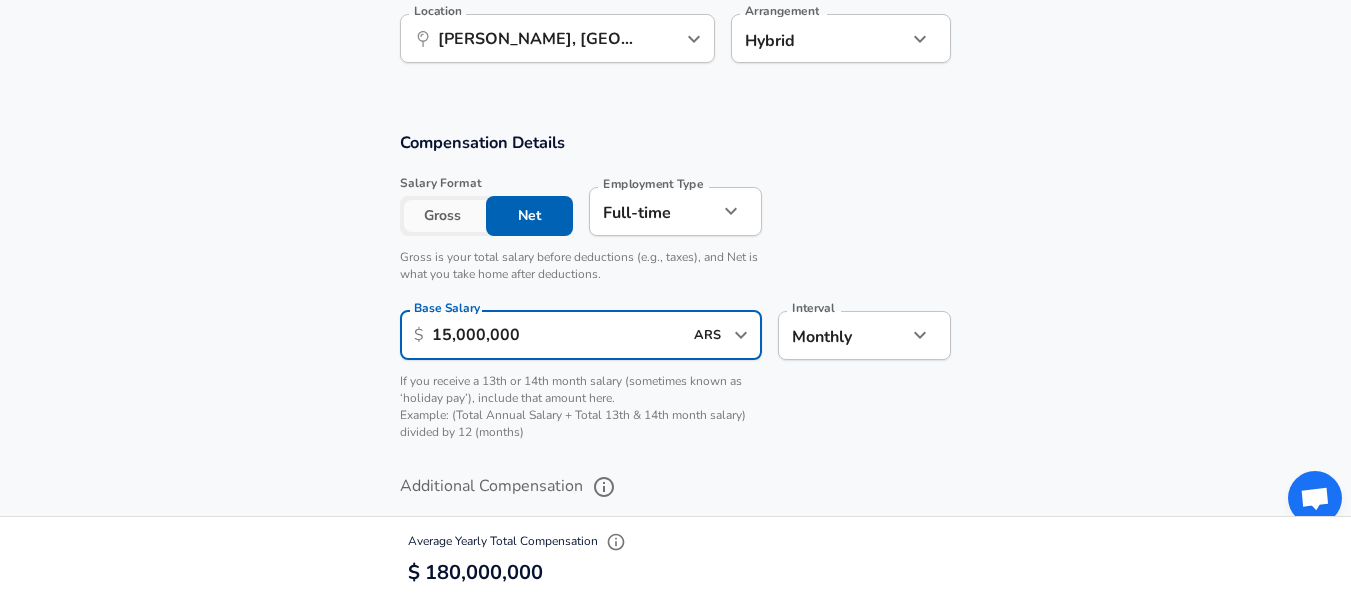 click on "15,000,000" at bounding box center (557, 335) 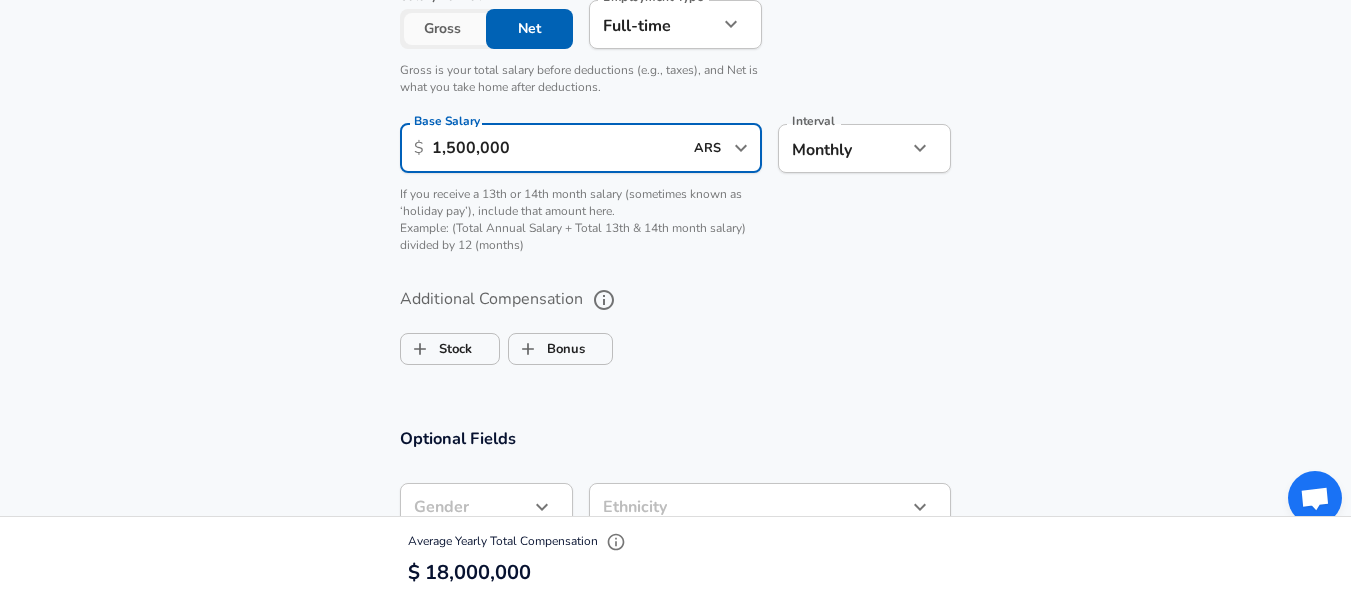 scroll, scrollTop: 1400, scrollLeft: 0, axis: vertical 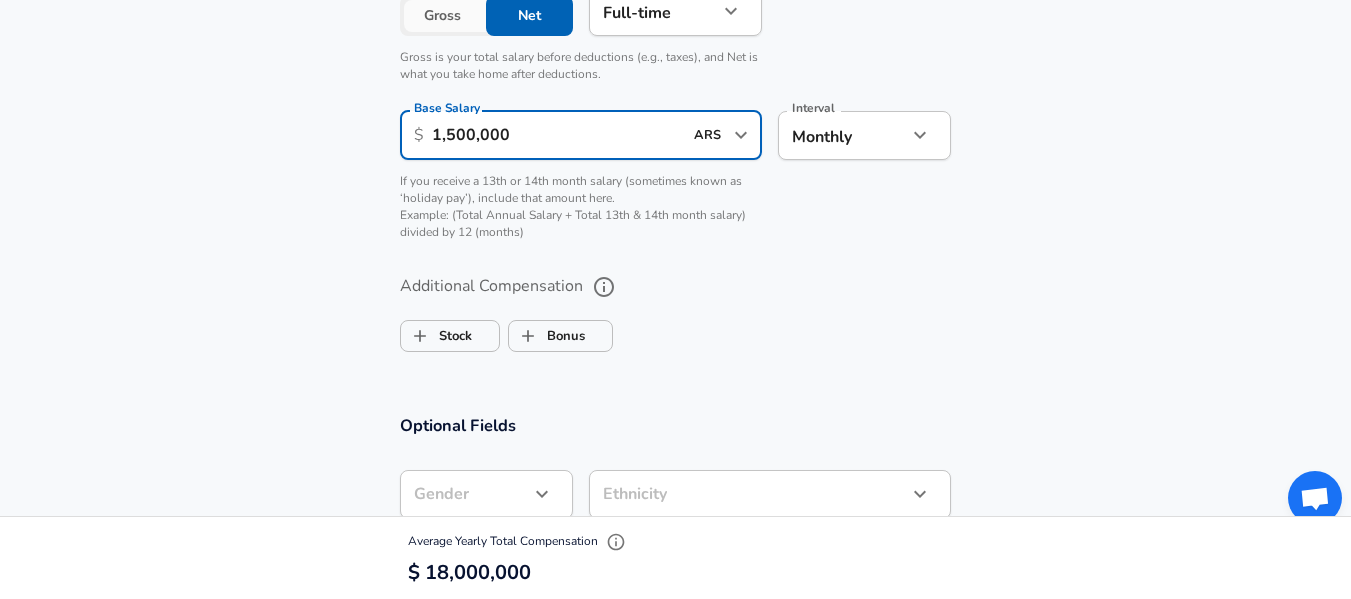 type on "1,500,000" 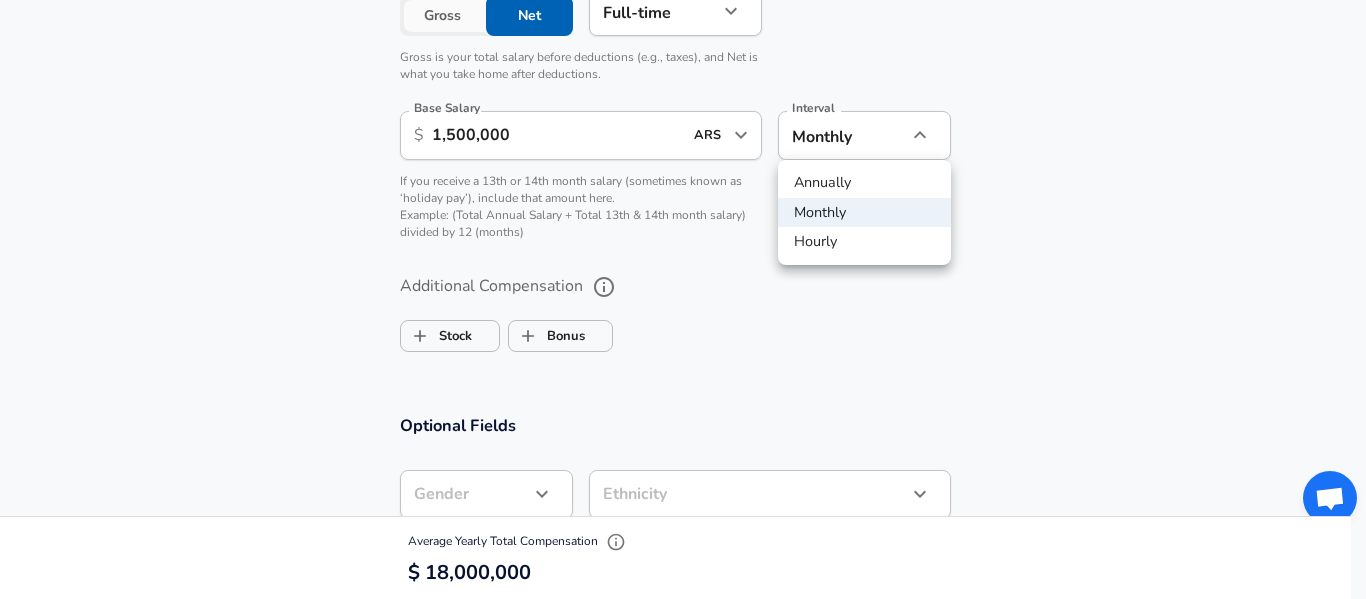 click on "Monthly" at bounding box center (864, 213) 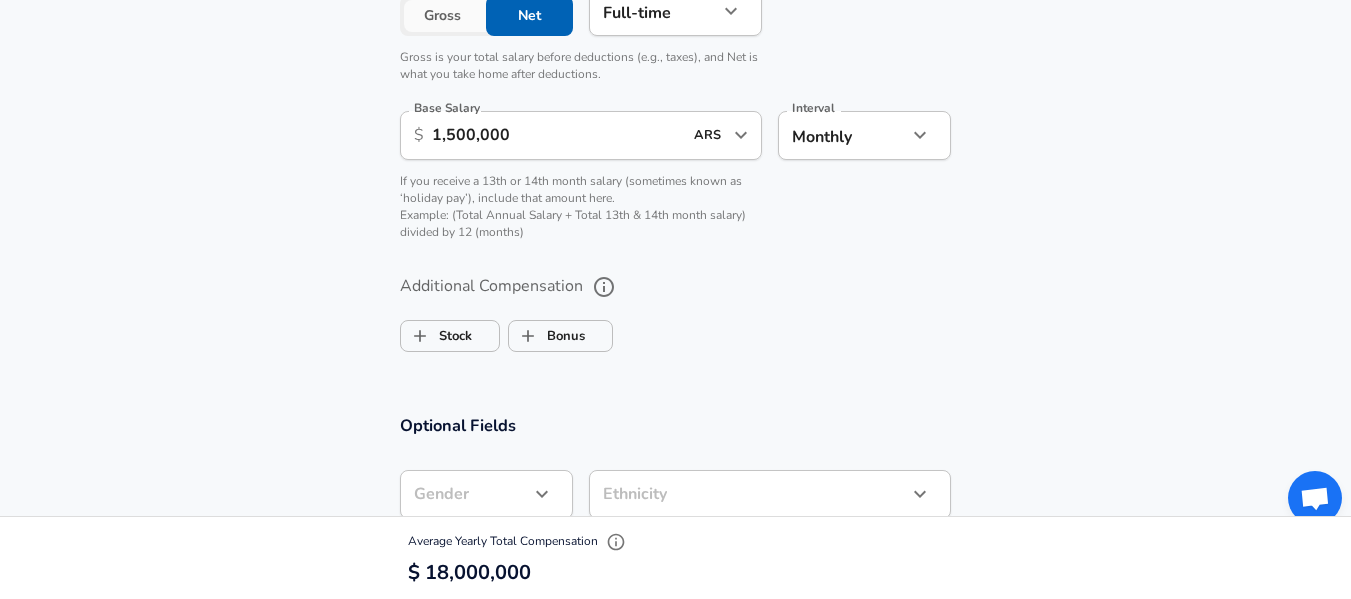click on "Additional Compensation   Stock Bonus" at bounding box center (676, 315) 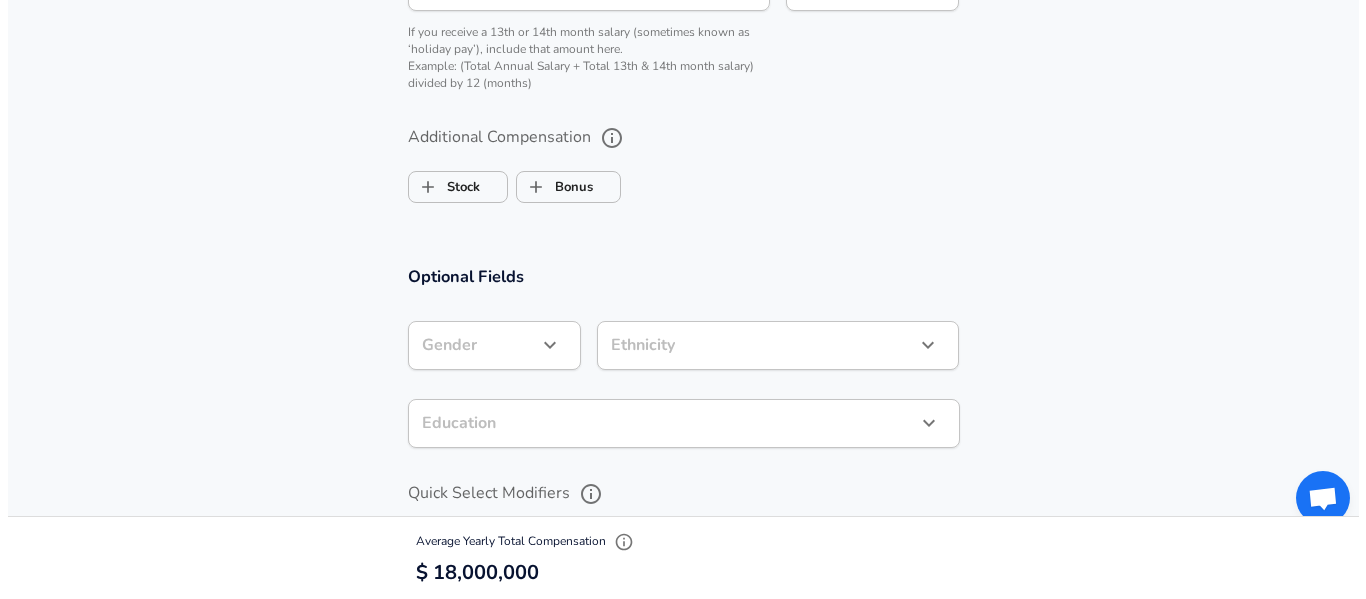 scroll, scrollTop: 1600, scrollLeft: 0, axis: vertical 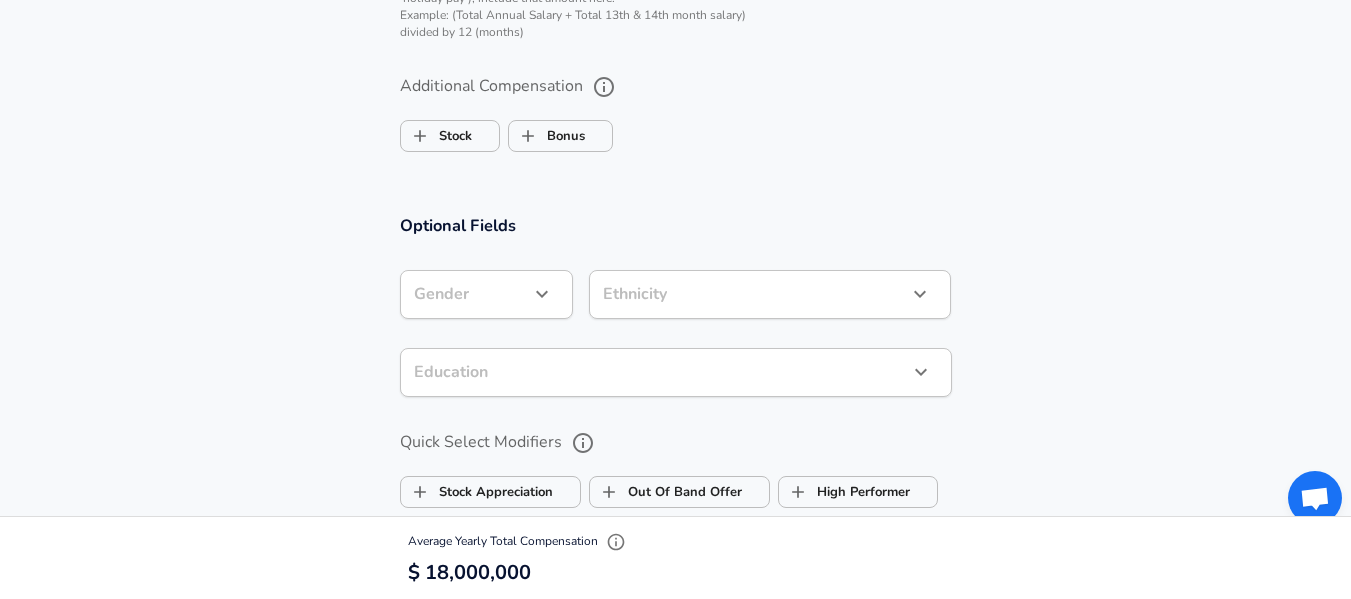 click 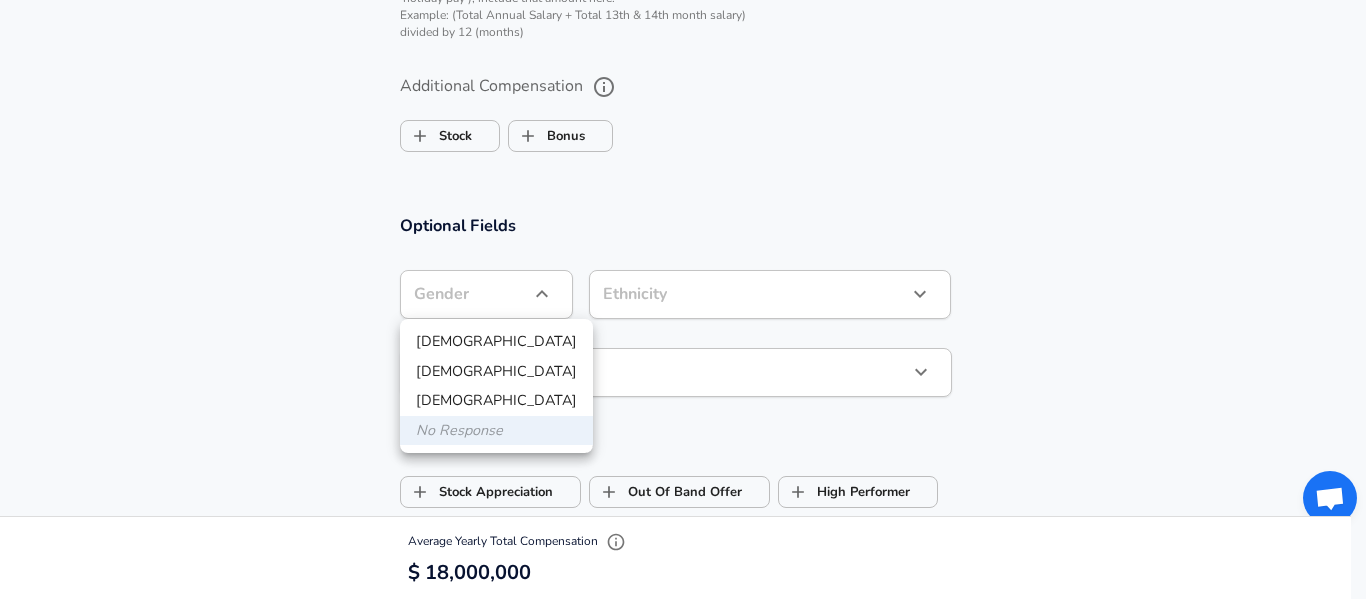 click at bounding box center [683, 299] 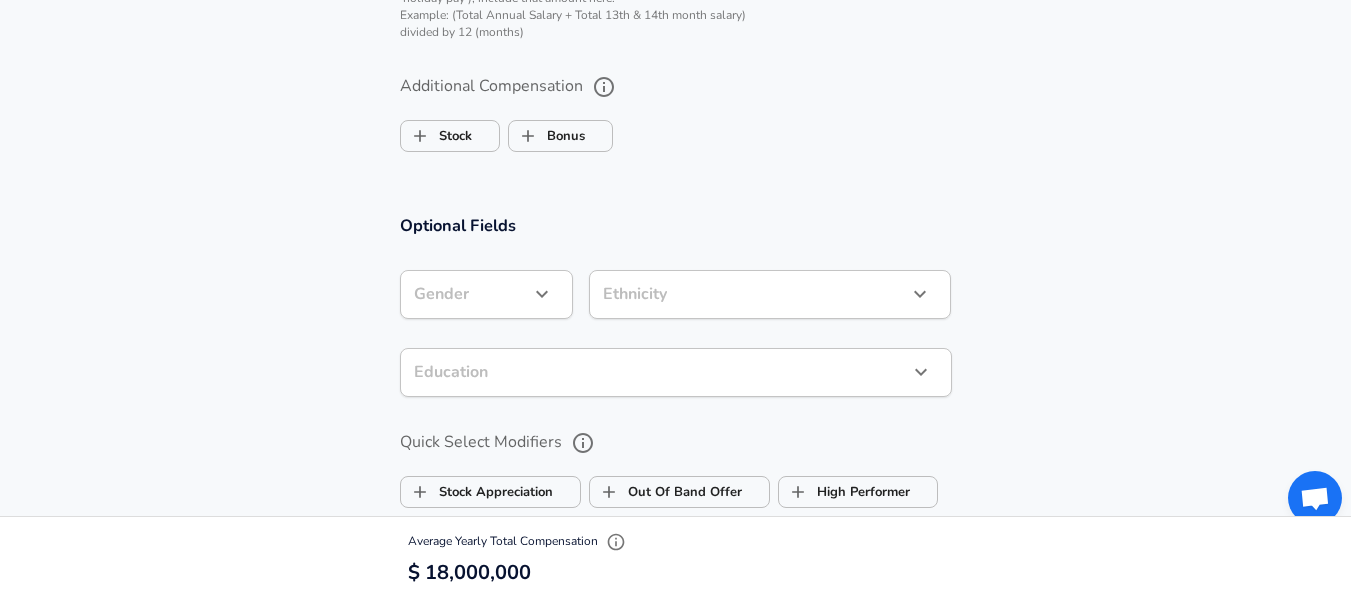 click 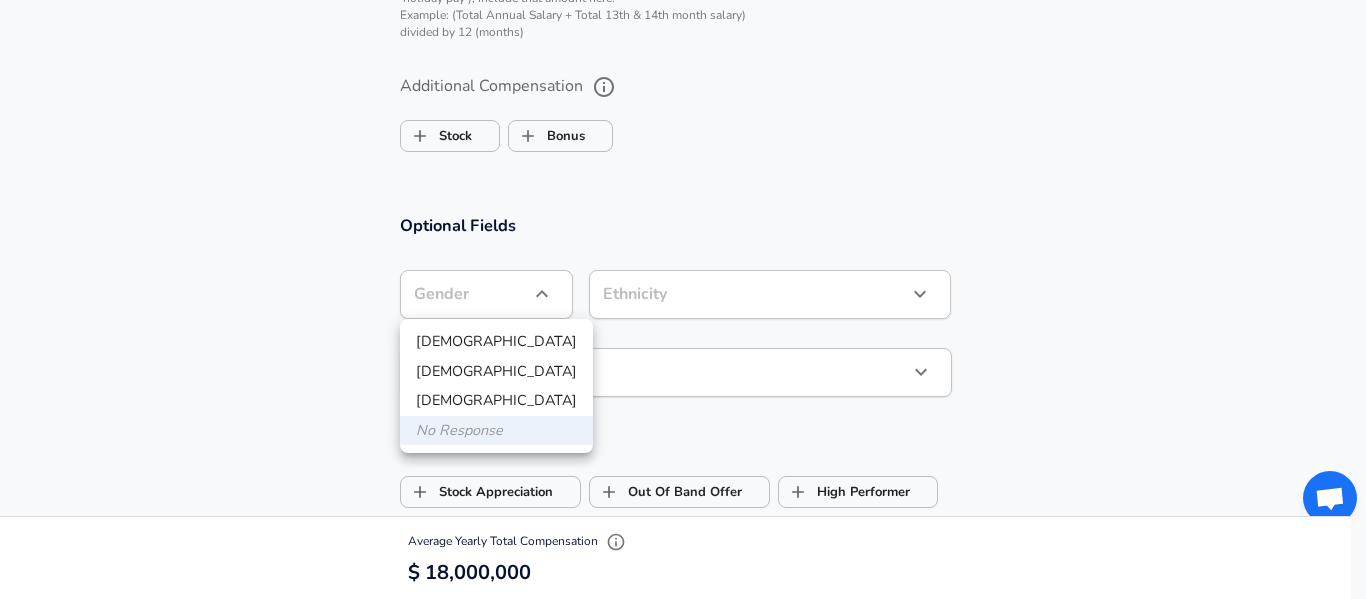 click on "Female" at bounding box center (496, 372) 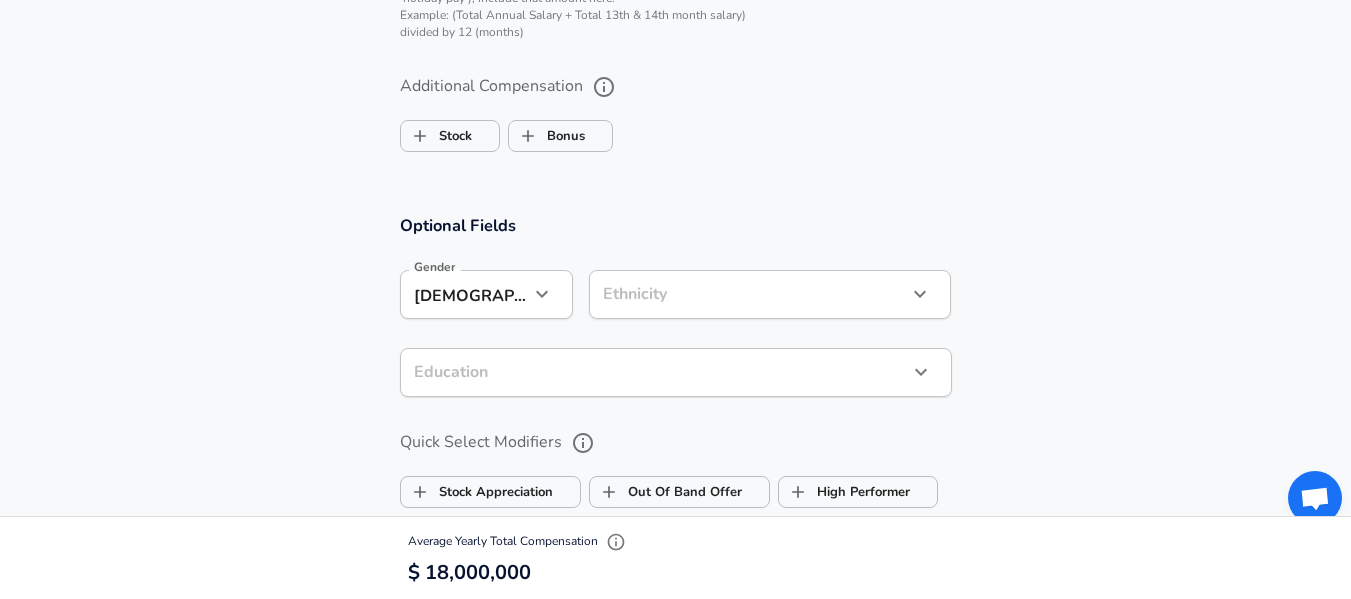 click on "Restart Add Your Salary Upload your offer letter   to verify your submission Enhance Privacy and Anonymity No Automatically hides specific fields until there are enough submissions to safely display the full details.   More Details Based on your submission and the data points that we have already collected, we will automatically hide and anonymize specific fields if there aren't enough data points to remain sufficiently anonymous. Company & Title Information   Enter the company you received your offer from Company Catena Zapata Company   Select the title that closest resembles your official title. This should be similar to the title that was present on your offer letter. Title Customer Service Title Job Family Customer Service Job Family   Select a Specialization that best fits your role. If you can't find one, select 'Other' to enter a custom specialization Select Specialization ​ Select Specialization Level Level Work Experience and Location These compensation details are from the perspective of a: Yes 3" at bounding box center [675, -1301] 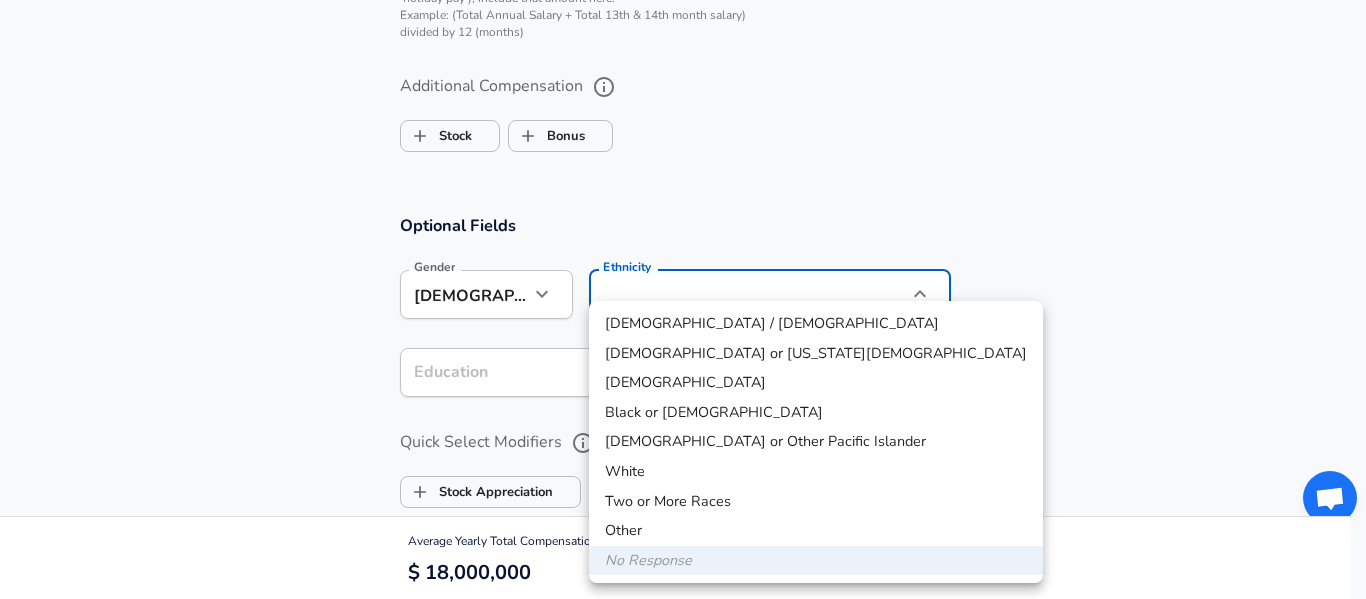 type 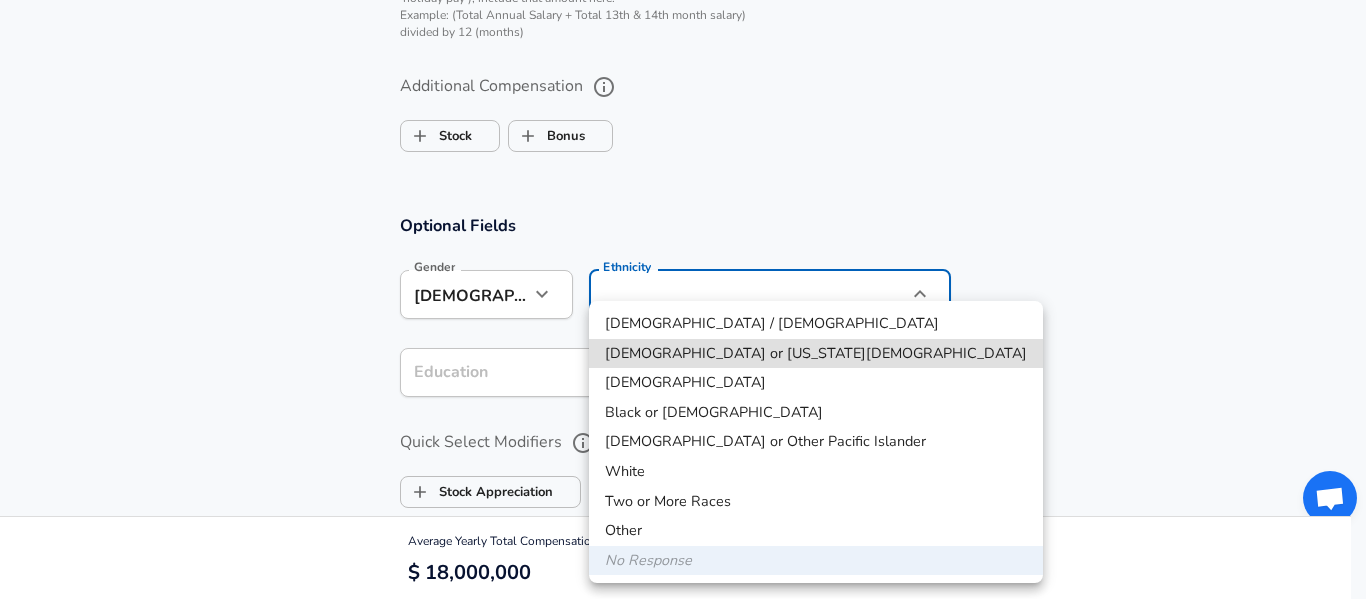 type 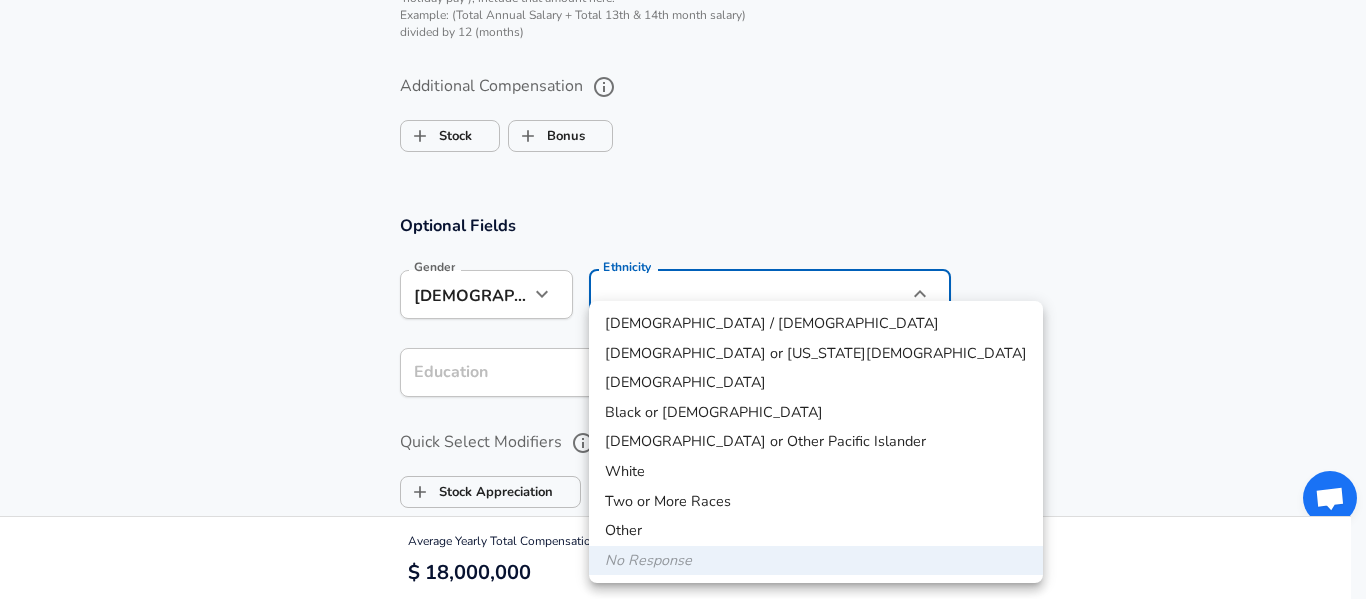click at bounding box center (683, 299) 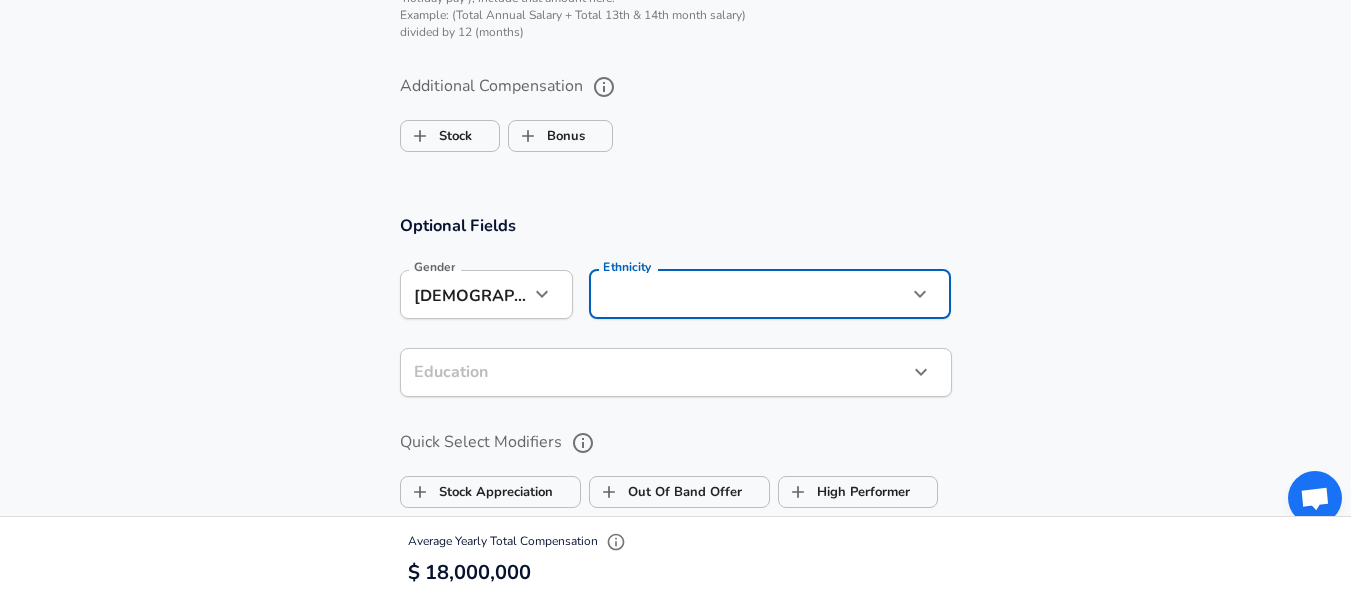 click on "Restart Add Your Salary Upload your offer letter   to verify your submission Enhance Privacy and Anonymity No Automatically hides specific fields until there are enough submissions to safely display the full details.   More Details Based on your submission and the data points that we have already collected, we will automatically hide and anonymize specific fields if there aren't enough data points to remain sufficiently anonymous. Company & Title Information   Enter the company you received your offer from Company Catena Zapata Company   Select the title that closest resembles your official title. This should be similar to the title that was present on your offer letter. Title Customer Service Title Job Family Customer Service Job Family   Select a Specialization that best fits your role. If you can't find one, select 'Other' to enter a custom specialization Select Specialization ​ Select Specialization Level Level Work Experience and Location These compensation details are from the perspective of a: Yes 3" at bounding box center [675, -1301] 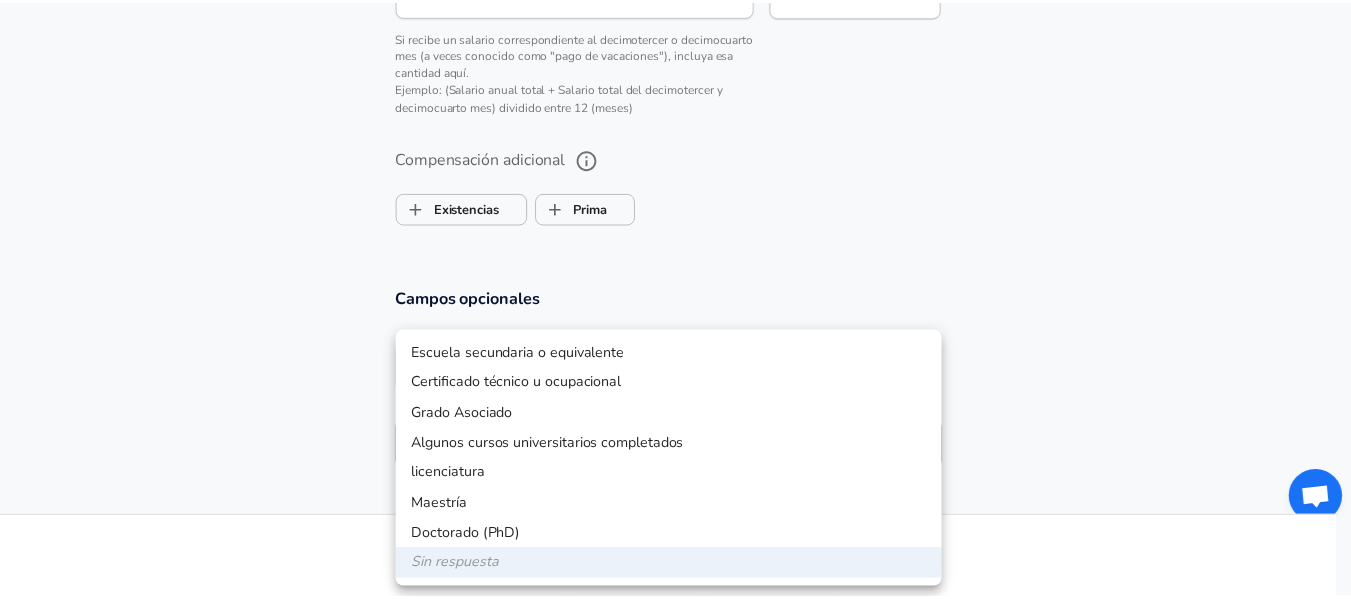 scroll, scrollTop: 1656, scrollLeft: 0, axis: vertical 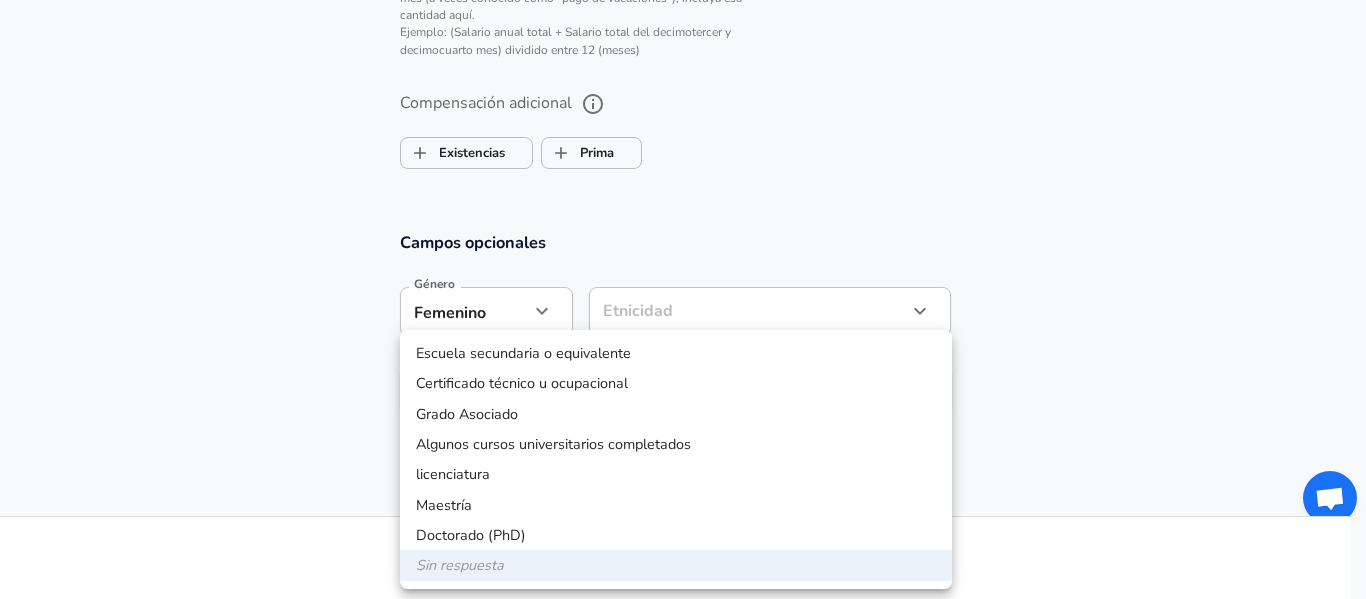 click at bounding box center (683, 299) 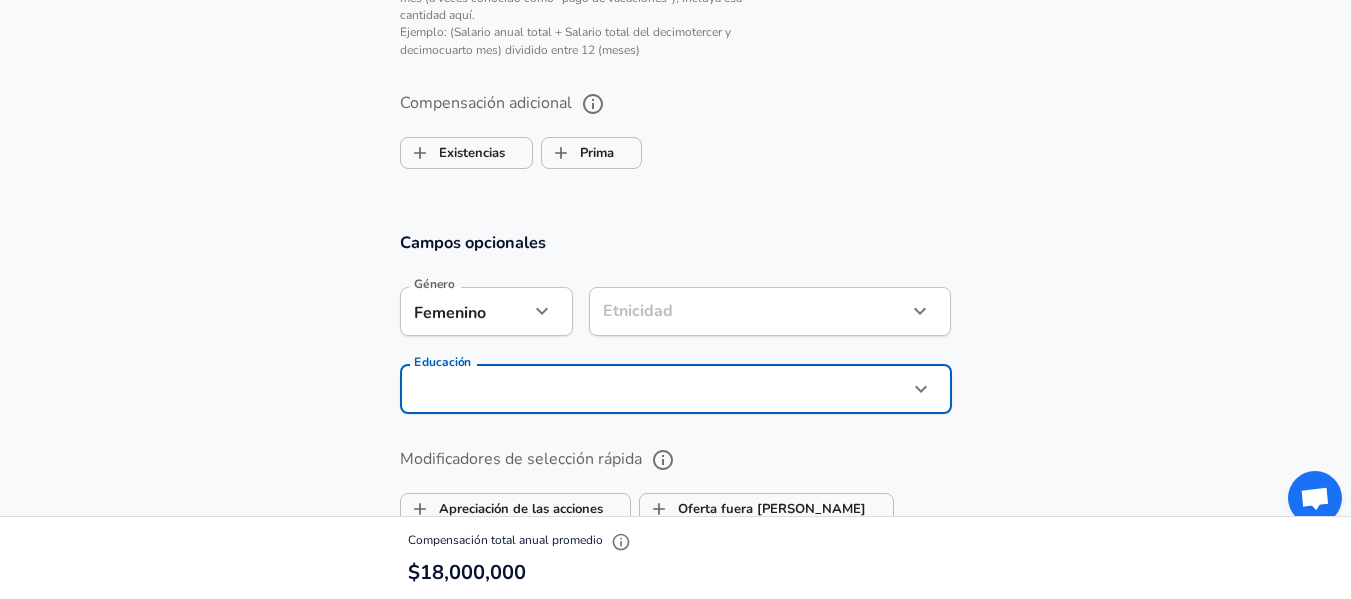 click on "Reanudar Añade tu salario Sube tu carta de oferta    para verificar tu envío Mejorar la privacidad y el anonimato No Oculta automáticamente campos específicos hasta que haya suficientes envíos para mostrar de forma segura los detalles completos.   Más detalles En función de su envío y de los puntos de datos que ya hemos recopilado, ocultamos y anonimizamos automáticamente campos específicos si no hay suficientes puntos de datos para permanecer suficientemente anónimos. Información de la empresa y el título   Ingrese la empresa de la cual recibió su oferta Compañía [PERSON_NAME] Compañía   Seleccione el título que más se asemeje a su cargo oficial. Este debe ser similar al que figuraba en su carta de oferta. Título Customer Service Título Familia de trabajos Customer Service Familia de trabajos   Selecciona la especialización que mejor se adapte a tu puesto. Si no encuentras ninguna, selecciona "Otra" para introducir una especialización personalizada. Seleccionar especialización ​ 3" at bounding box center [675, -1357] 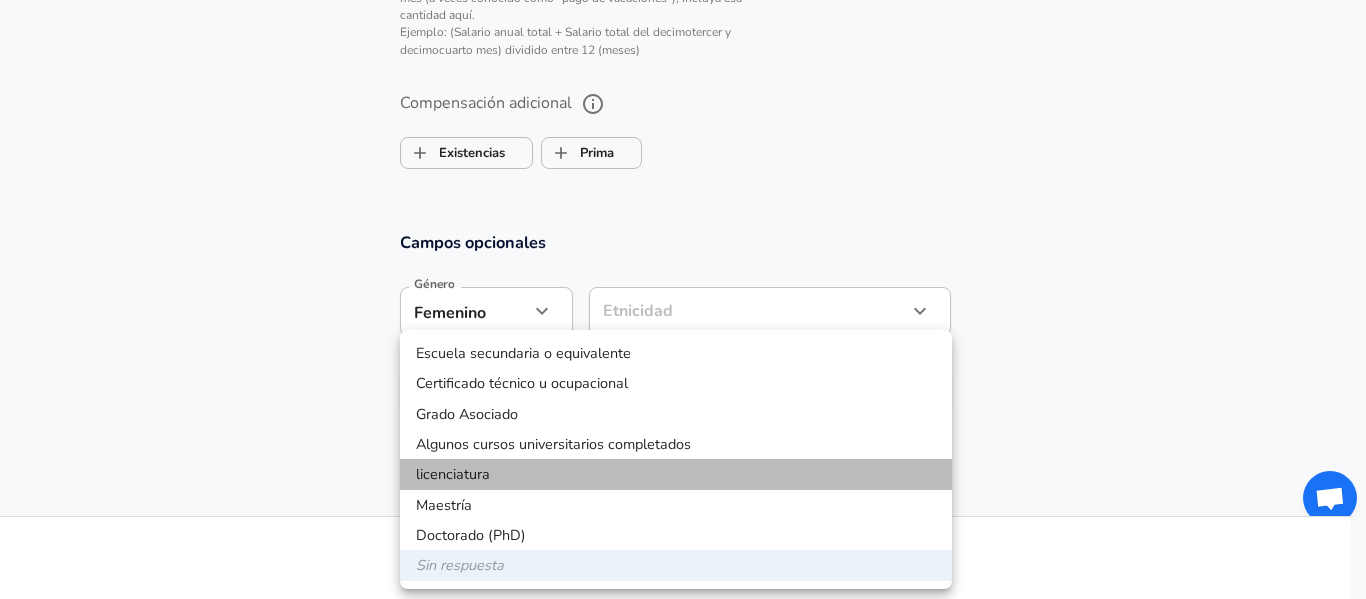 click on "licenciatura" at bounding box center [676, 474] 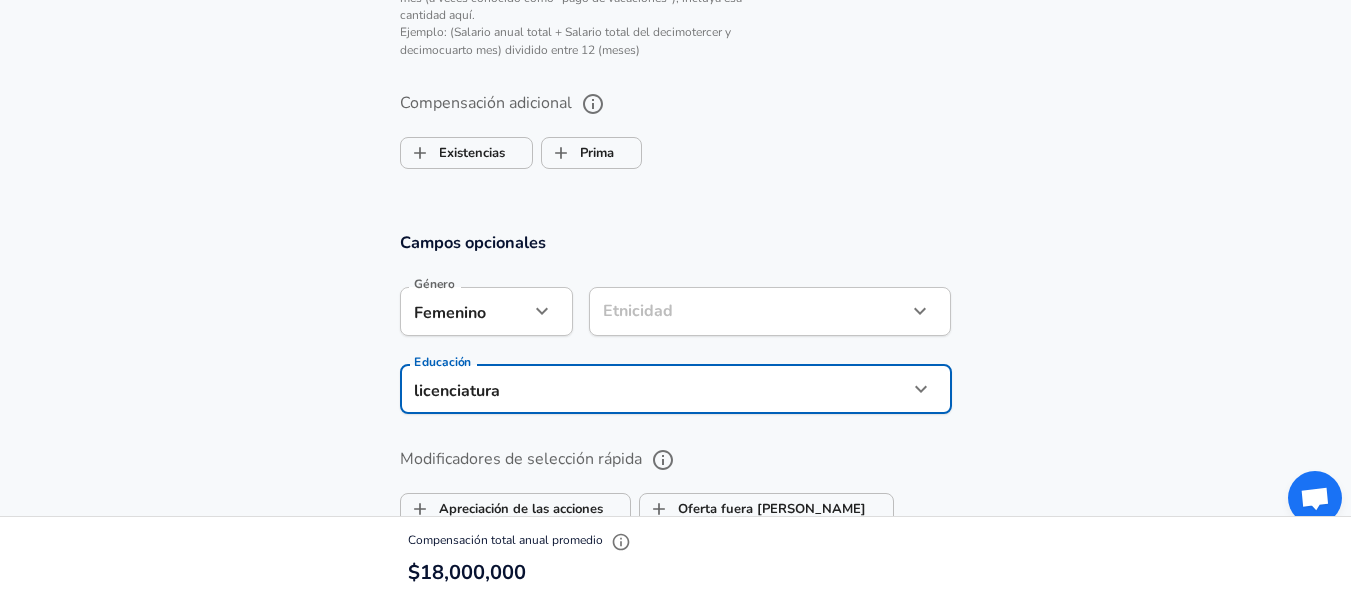 click on "Campos opcionales Género Femenino female Género Etnicidad ​ Etnicidad Educación licenciatura Bachelors degree Educación Modificadores de selección rápida   Apreciación de las acciones Oferta fuera de banda Alto rendimiento Promoción Académico H-1B Negociado Detalles adicionales x Detalles adicionales 0  /500 caracteres Dirección de correo electrónico Dirección de correo electrónico   Proporcionar una dirección de correo electrónico permite editar o eliminar su envío. También podemos contactarle si tenemos alguna pregunta. Su correo electrónico no se publicará." at bounding box center (675, 577) 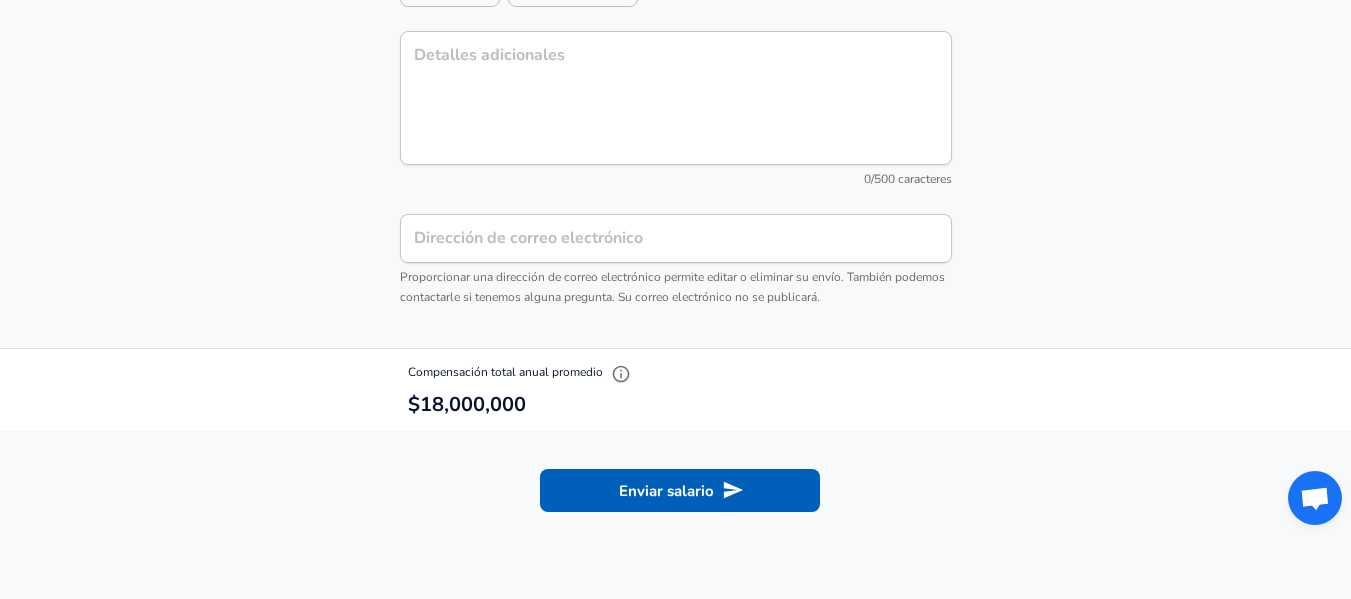 scroll, scrollTop: 2256, scrollLeft: 0, axis: vertical 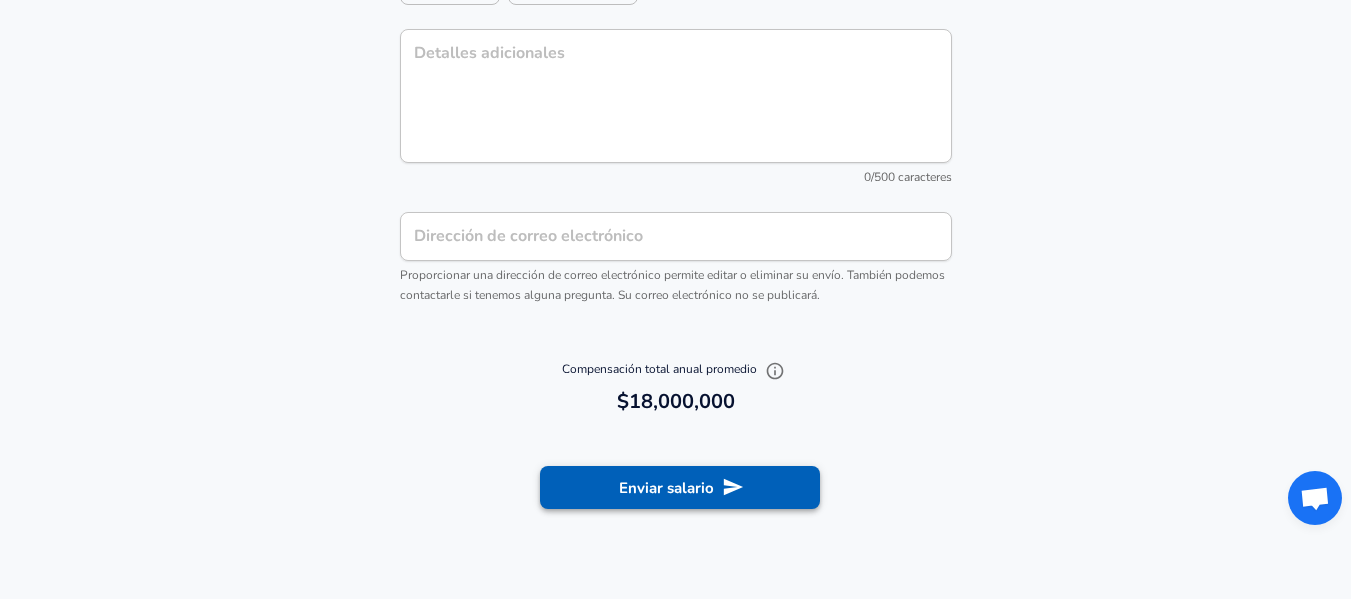 click on "Enviar salario" at bounding box center (666, 488) 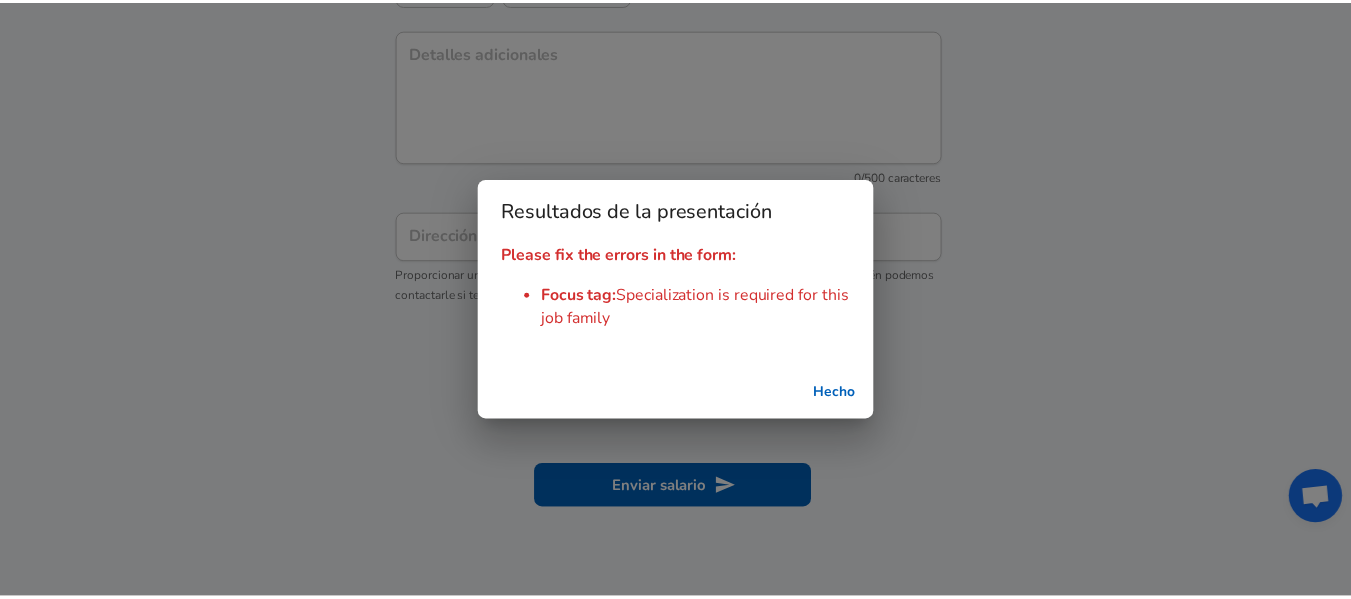 scroll, scrollTop: 2296, scrollLeft: 0, axis: vertical 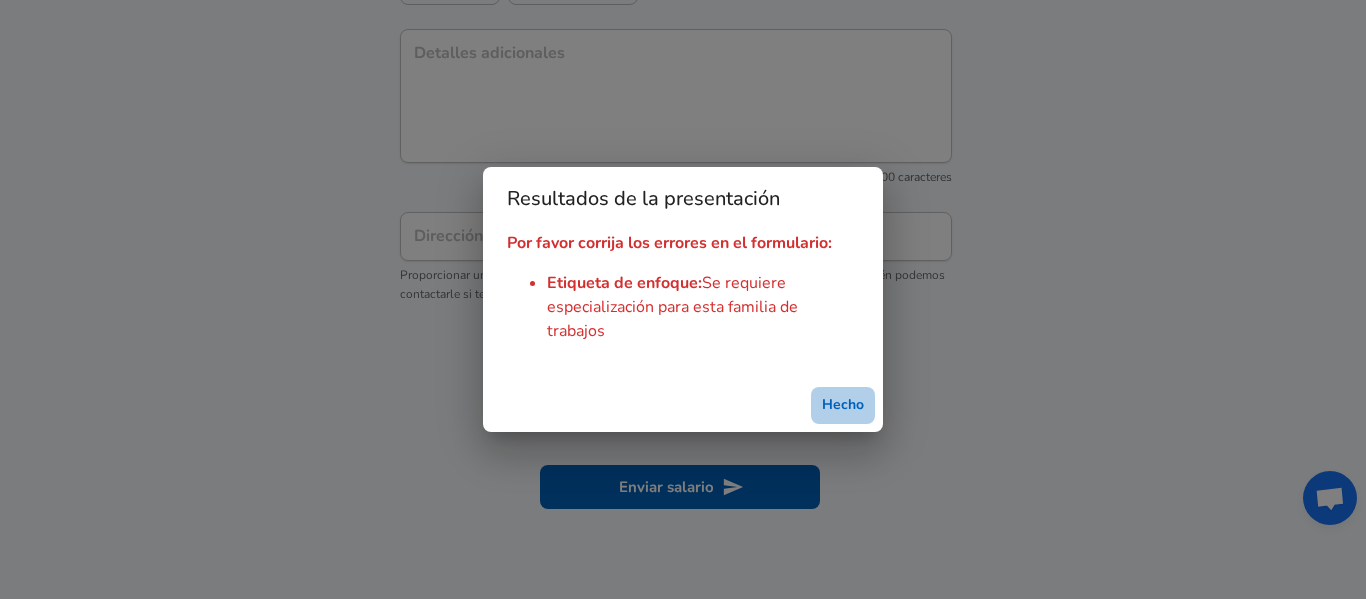 click on "Hecho" at bounding box center (843, 405) 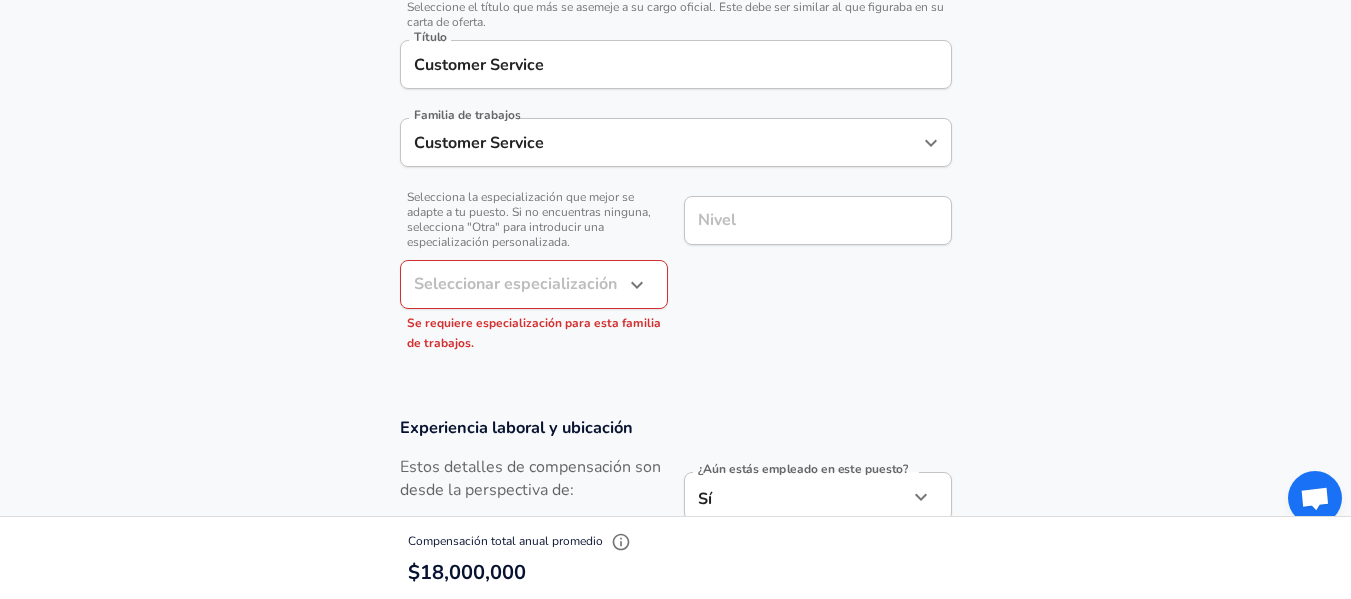 scroll, scrollTop: 596, scrollLeft: 0, axis: vertical 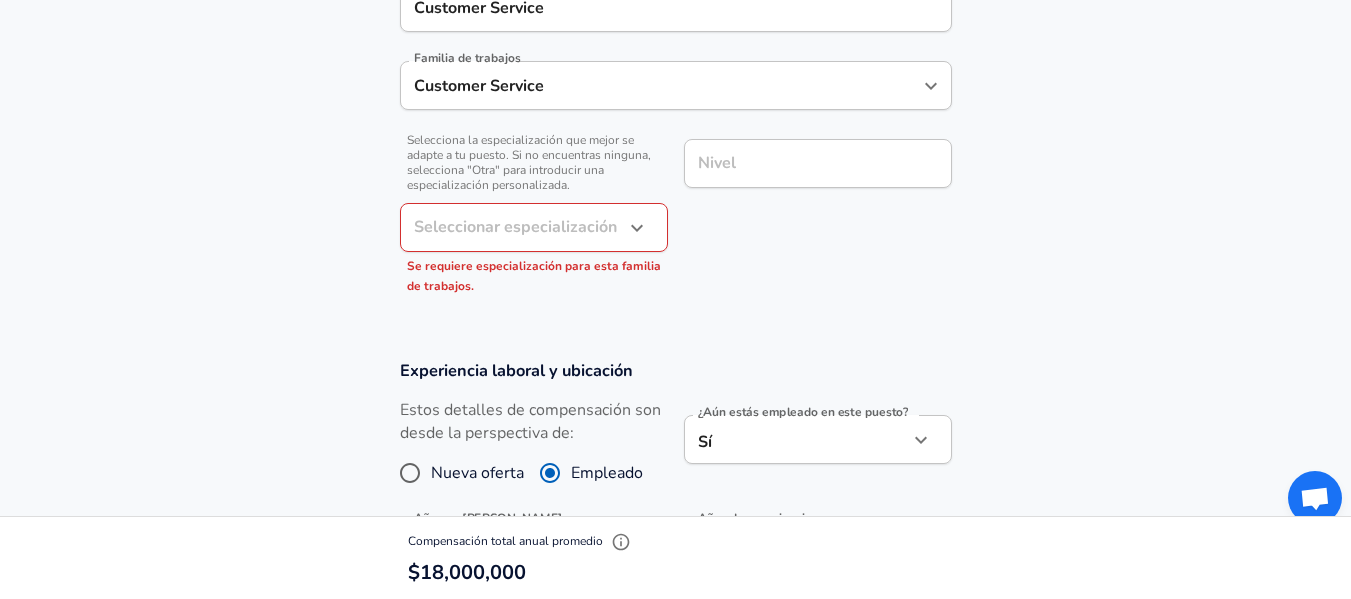 click on "Reanudar Añade tu salario Sube tu carta de oferta    para verificar tu envío Mejorar la privacidad y el anonimato No Oculta automáticamente campos específicos hasta que haya suficientes envíos para mostrar de forma segura los detalles completos.   Más detalles En función de su envío y de los puntos de datos que ya hemos recopilado, ocultamos y anonimizamos automáticamente campos específicos si no hay suficientes puntos de datos para permanecer suficientemente anónimos. Información de la empresa y el título   Ingrese la empresa de la cual recibió su oferta Compañía [PERSON_NAME] Compañía   Seleccione el título que más se asemeje a su cargo oficial. Este debe ser similar al que figuraba en su carta de oferta. Título Customer Service Título Familia de trabajos Customer Service Familia de trabajos   Selecciona la especialización que mejor se adapte a tu puesto. Si no encuentras ninguna, selecciona "Otra" para introducir una especialización personalizada. Seleccionar especialización ​ 3" at bounding box center (675, -297) 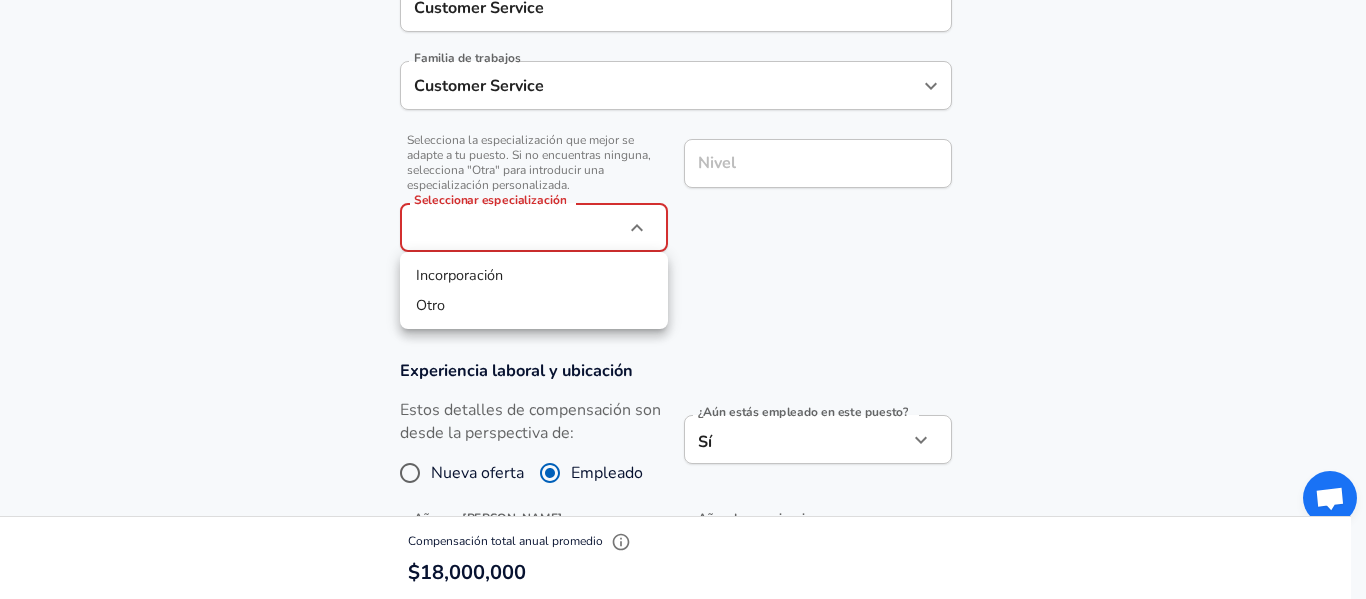 click at bounding box center (683, 299) 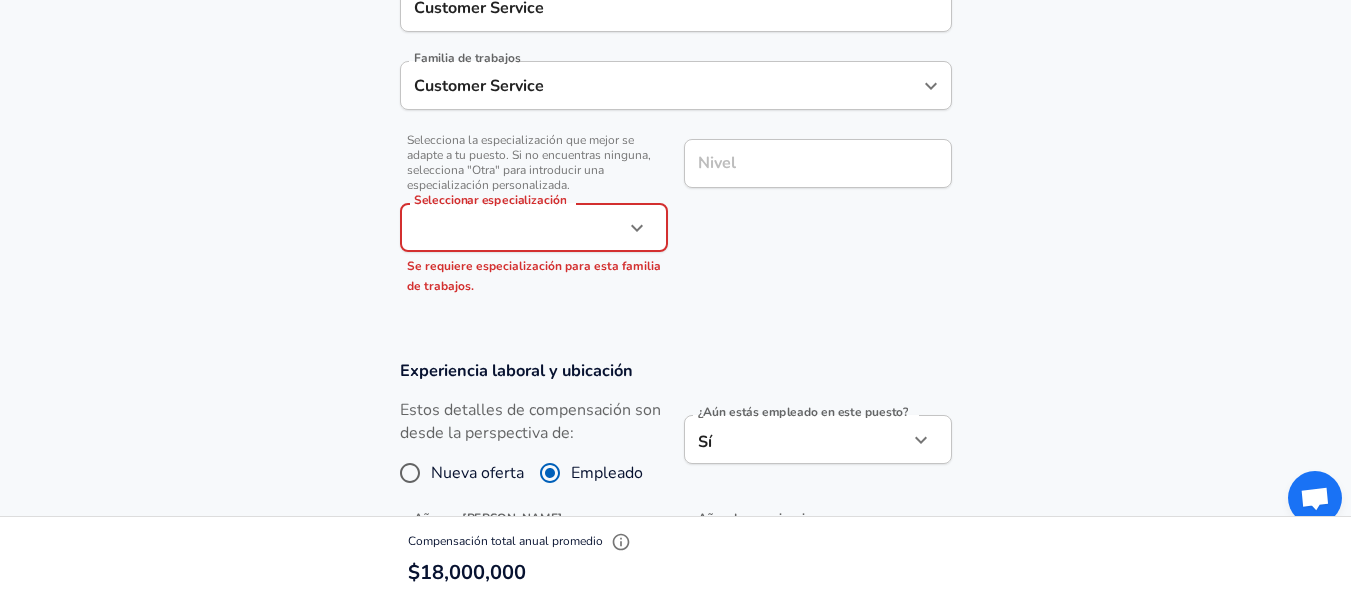 click 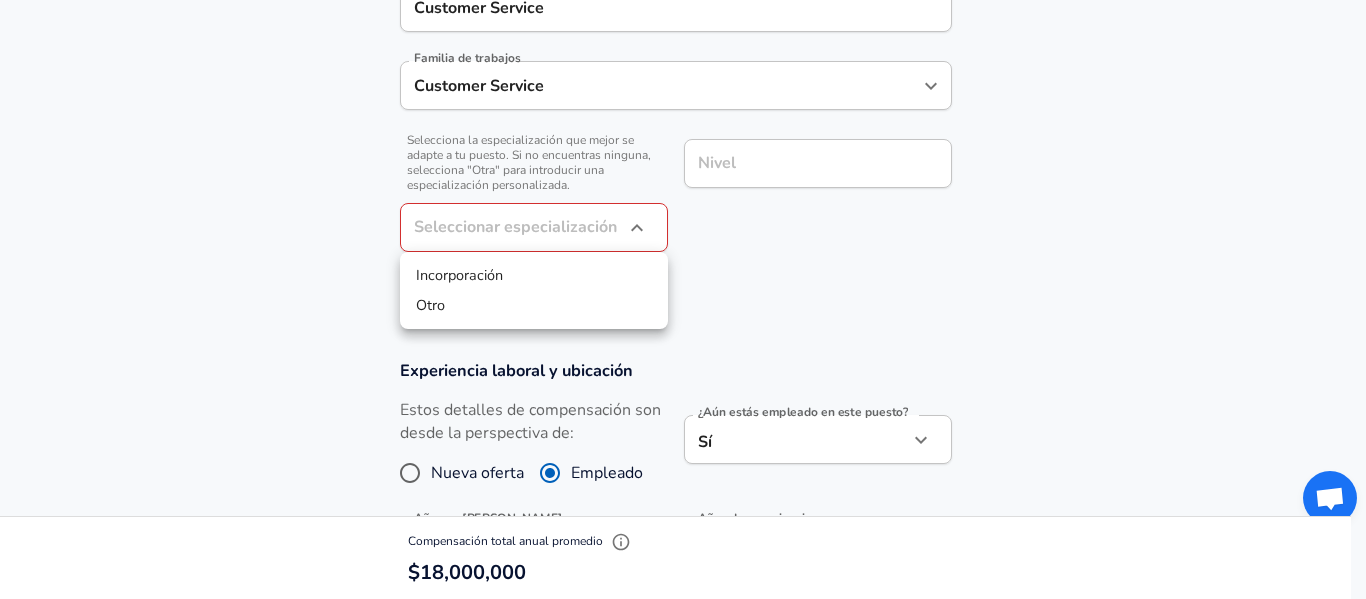 click on "Incorporación" at bounding box center [534, 275] 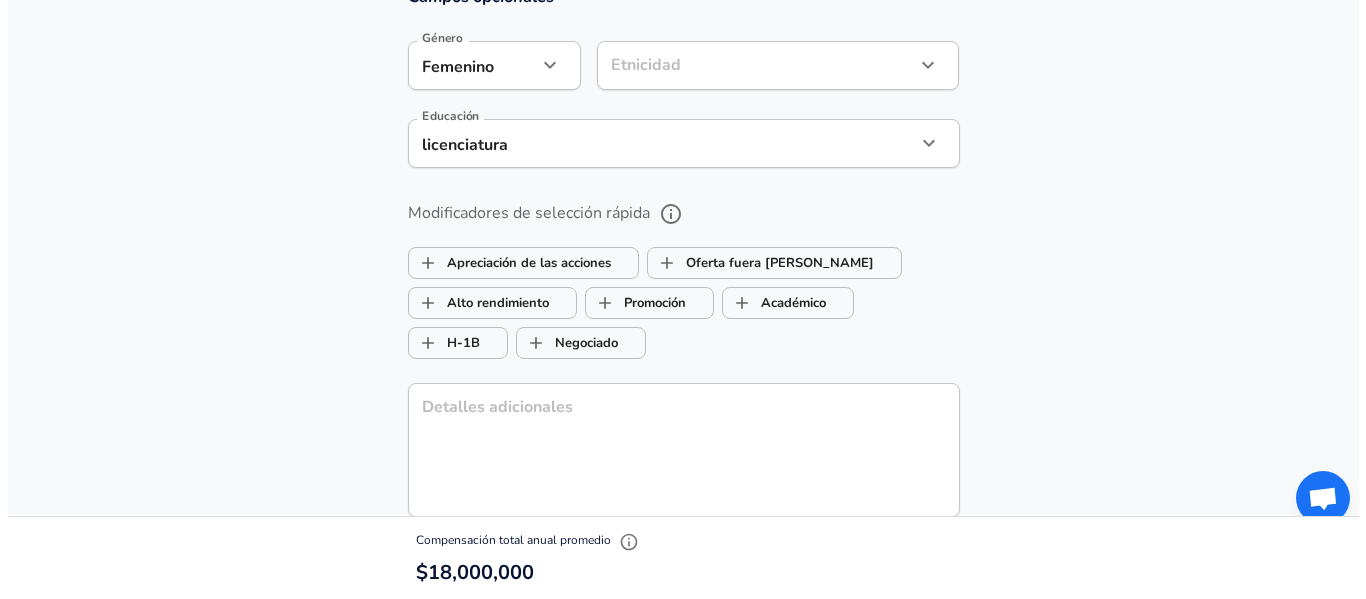 scroll, scrollTop: 2296, scrollLeft: 0, axis: vertical 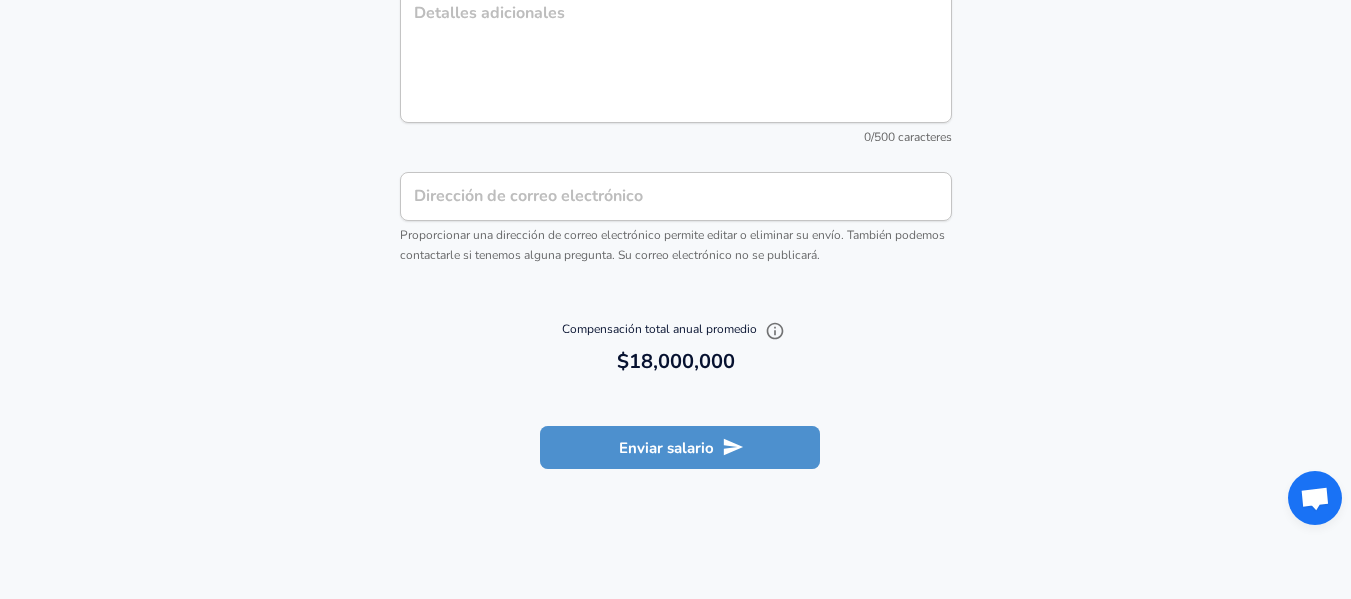 drag, startPoint x: 697, startPoint y: 454, endPoint x: 650, endPoint y: 333, distance: 129.80756 